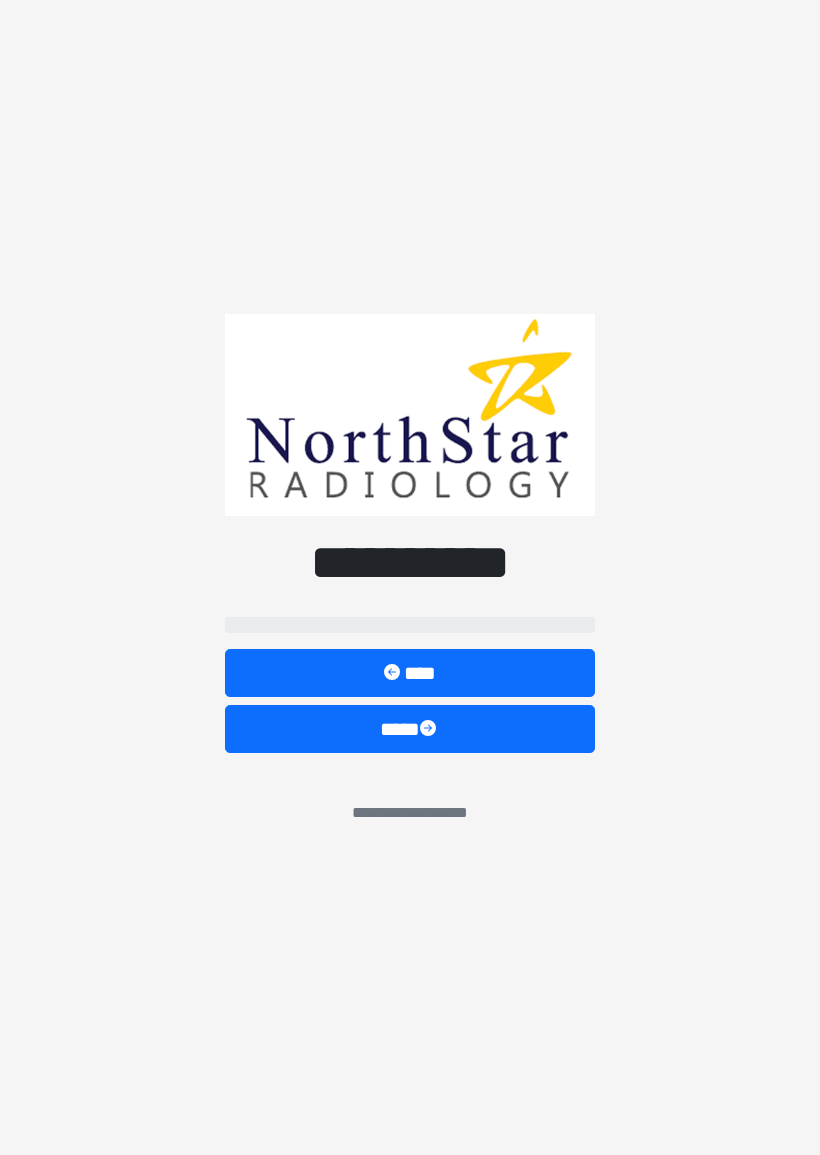 scroll, scrollTop: 0, scrollLeft: 0, axis: both 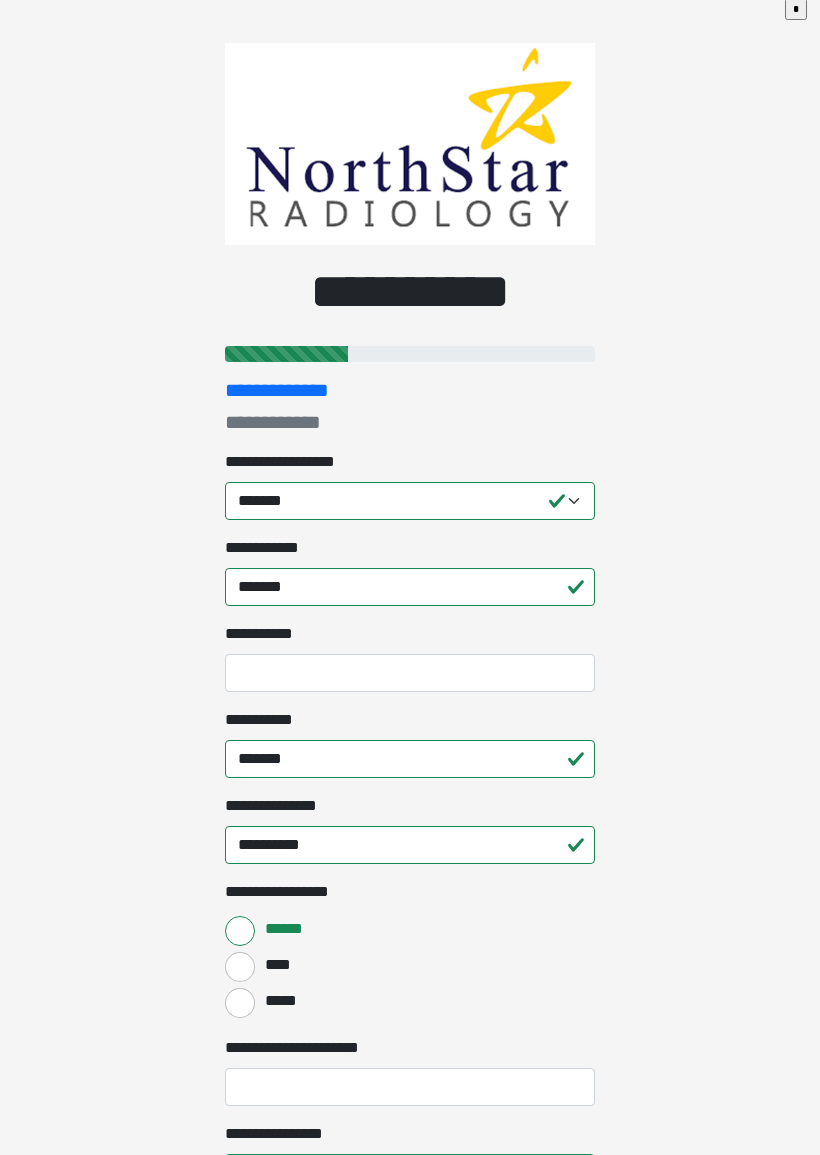 click on "**********" at bounding box center [410, 566] 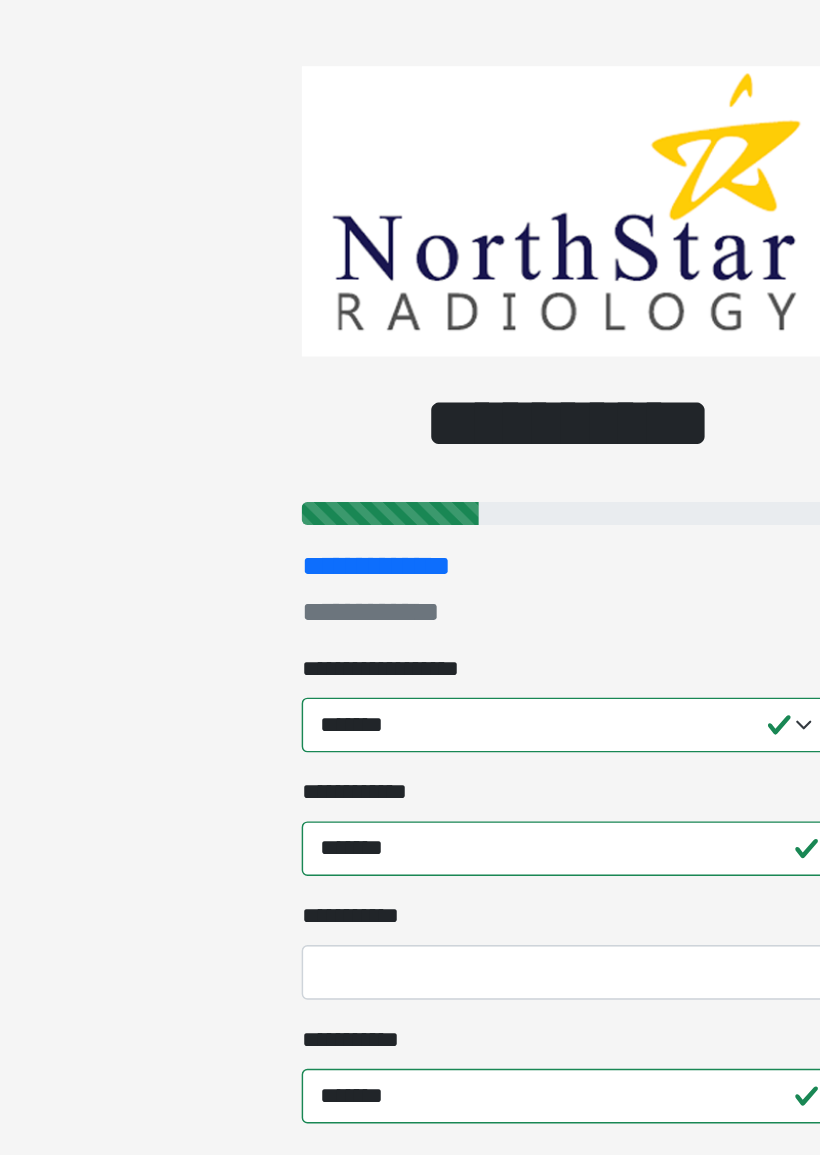 scroll, scrollTop: 0, scrollLeft: 0, axis: both 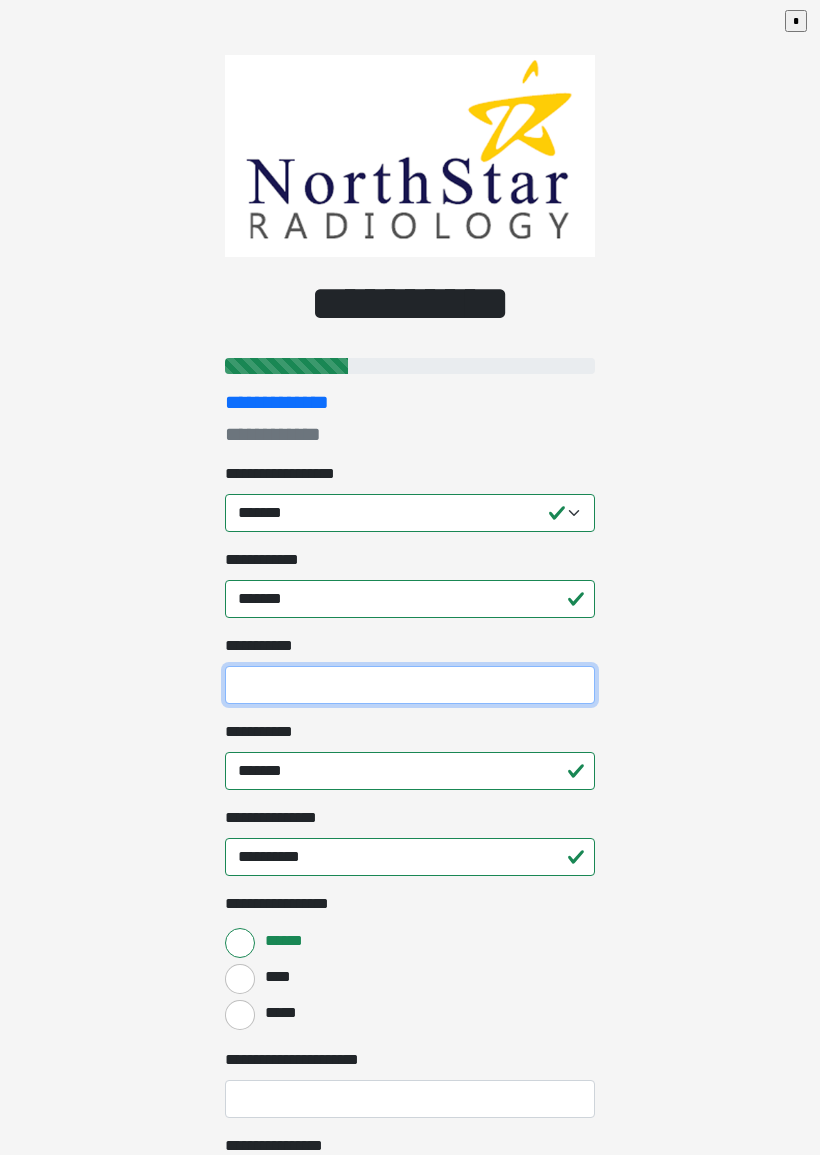 click on "**********" at bounding box center [410, 685] 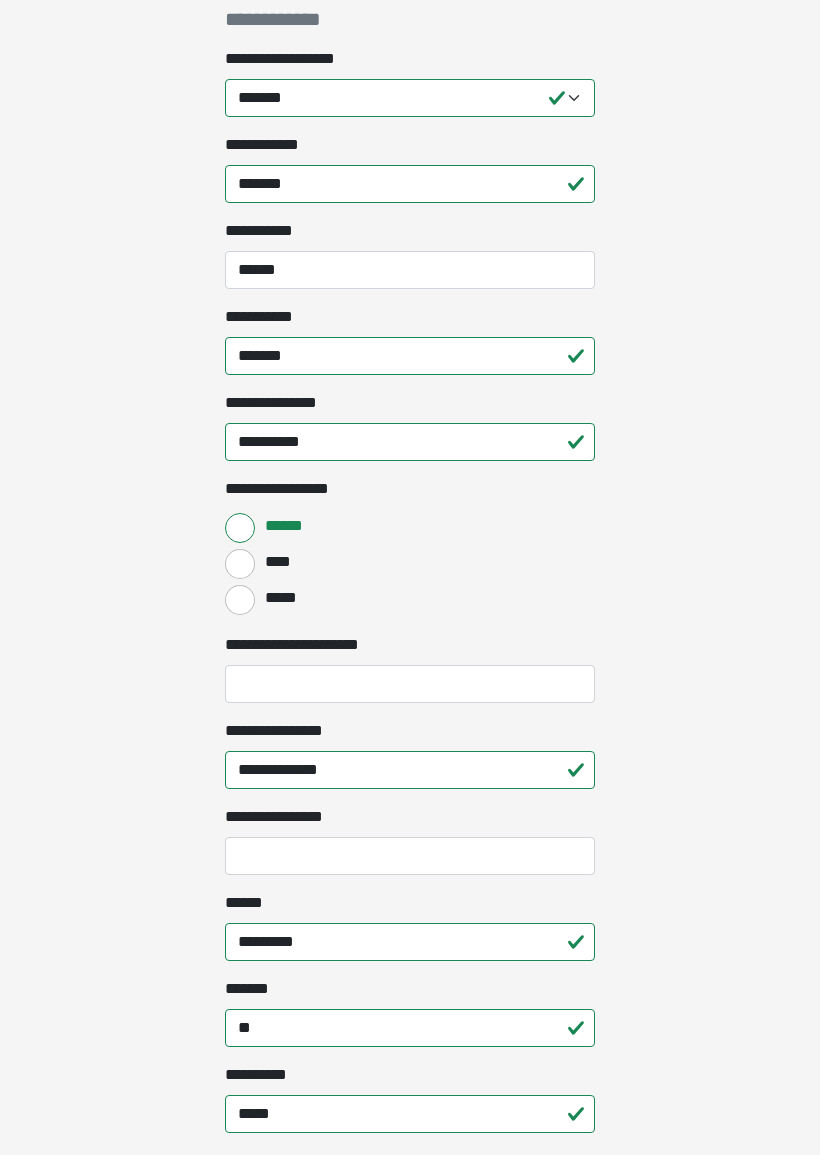 scroll, scrollTop: 643, scrollLeft: 0, axis: vertical 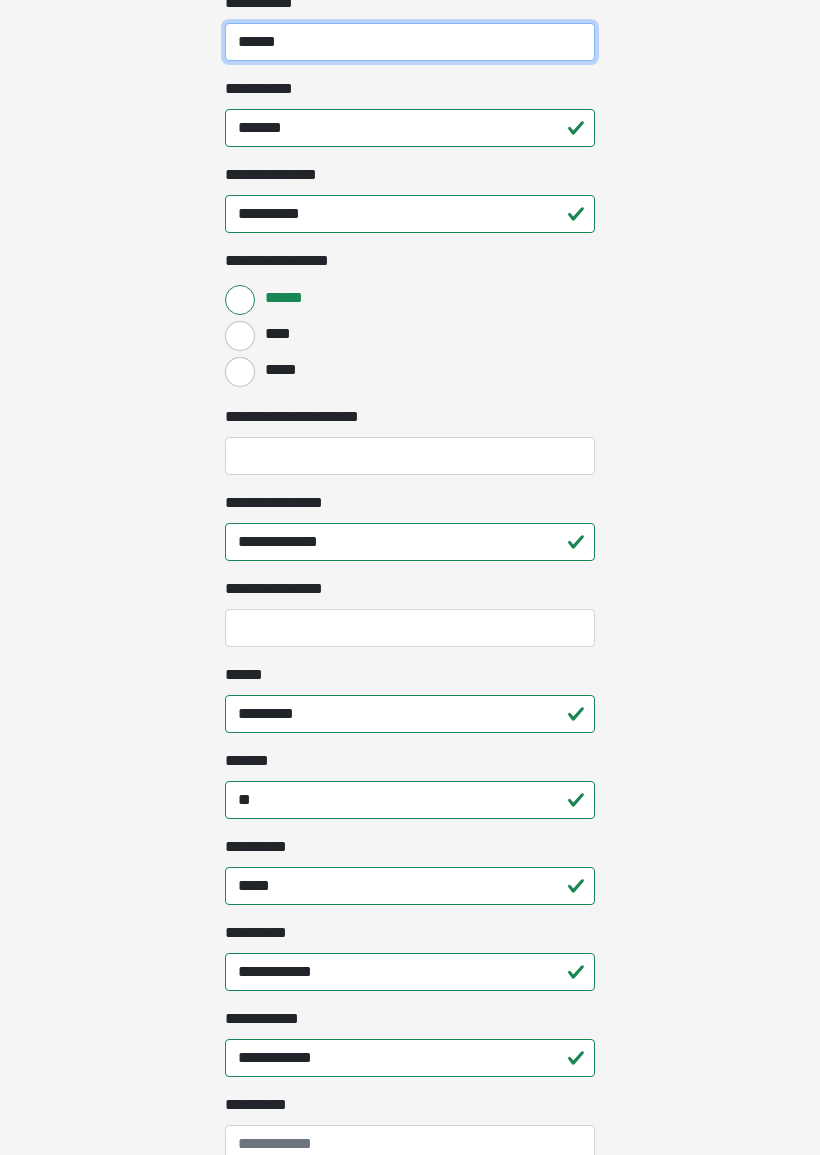 type on "******" 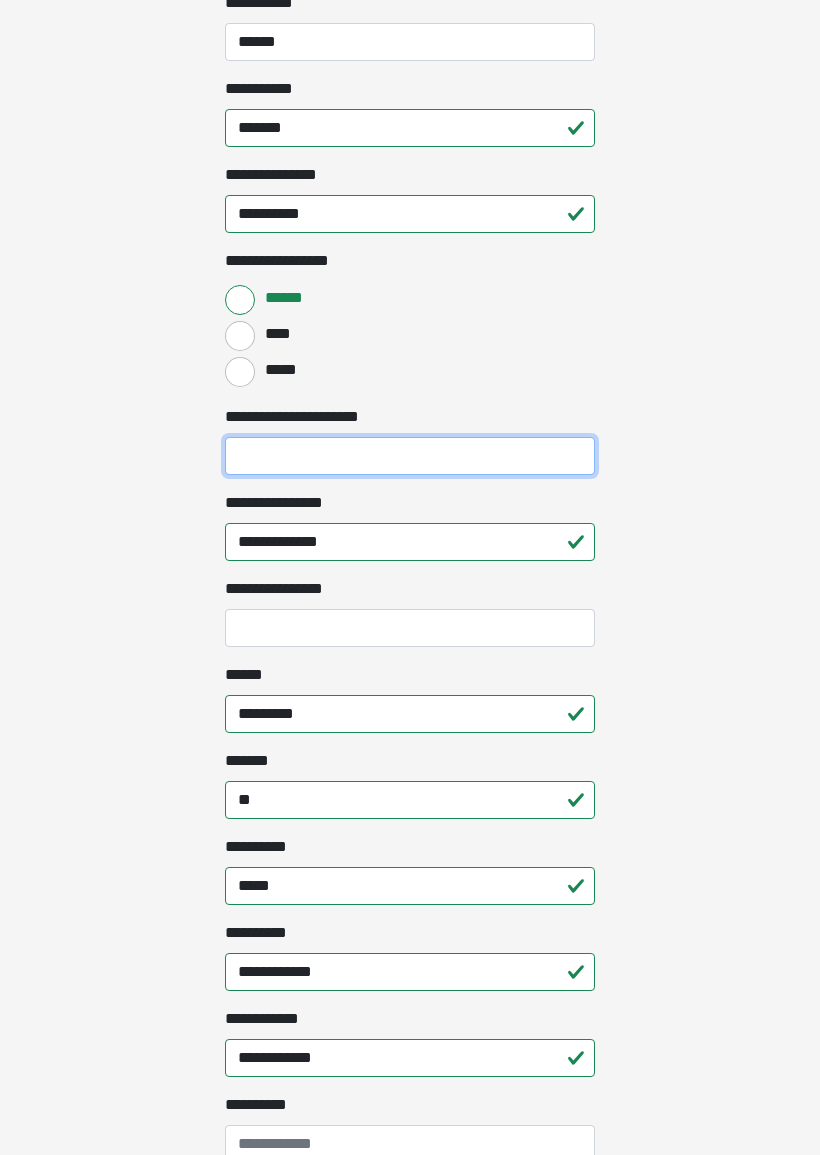 click on "**********" at bounding box center (410, 456) 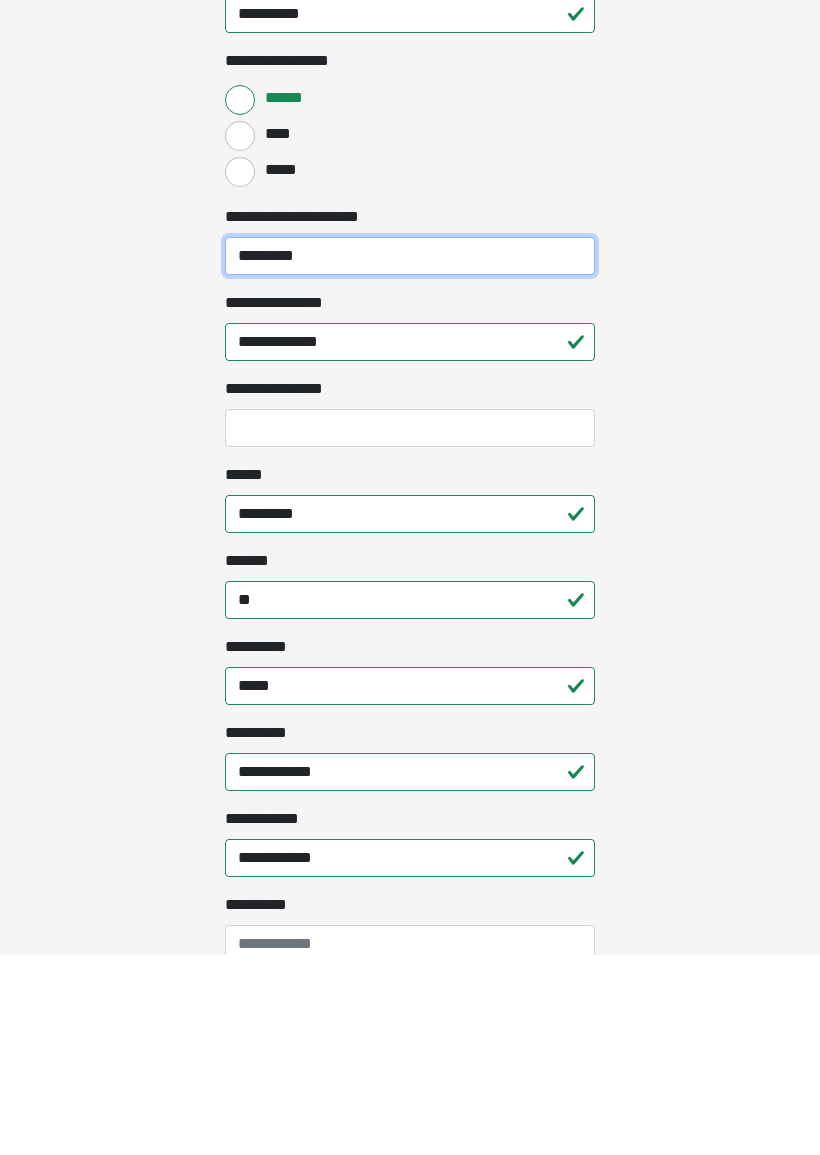 type on "*********" 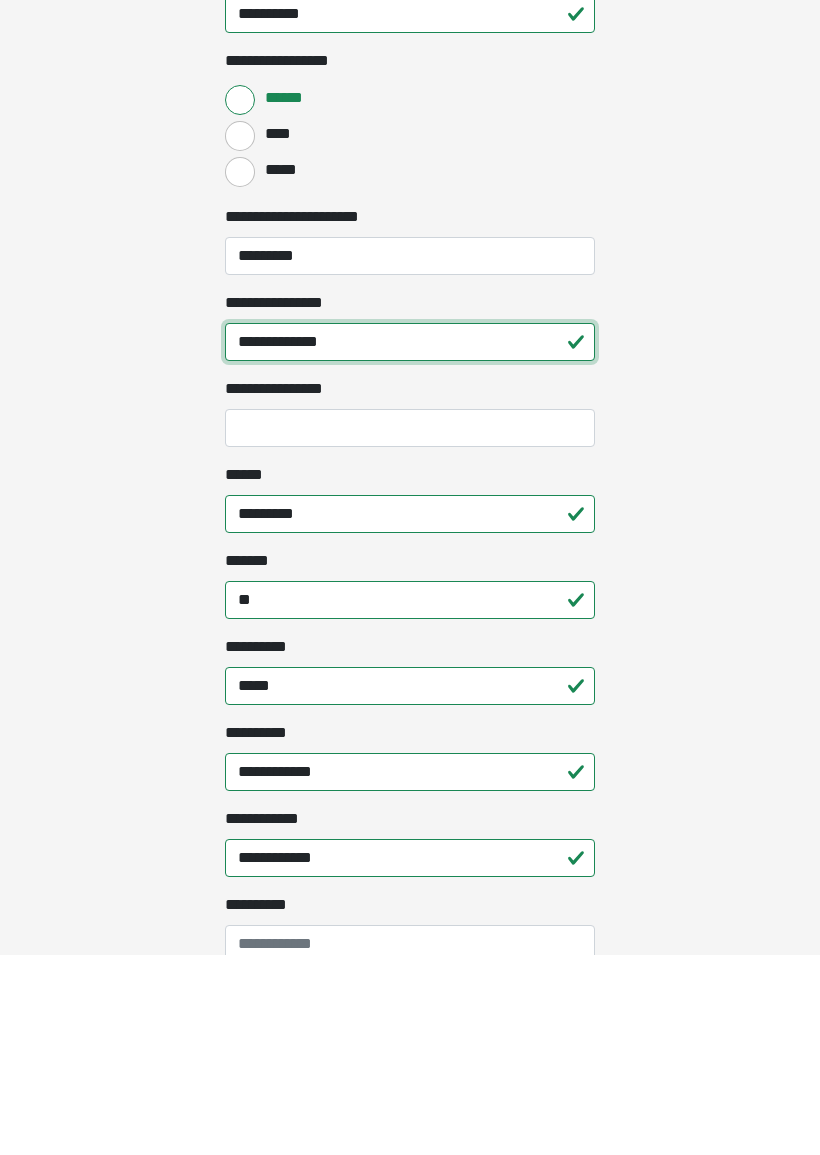 click on "**********" at bounding box center (410, 542) 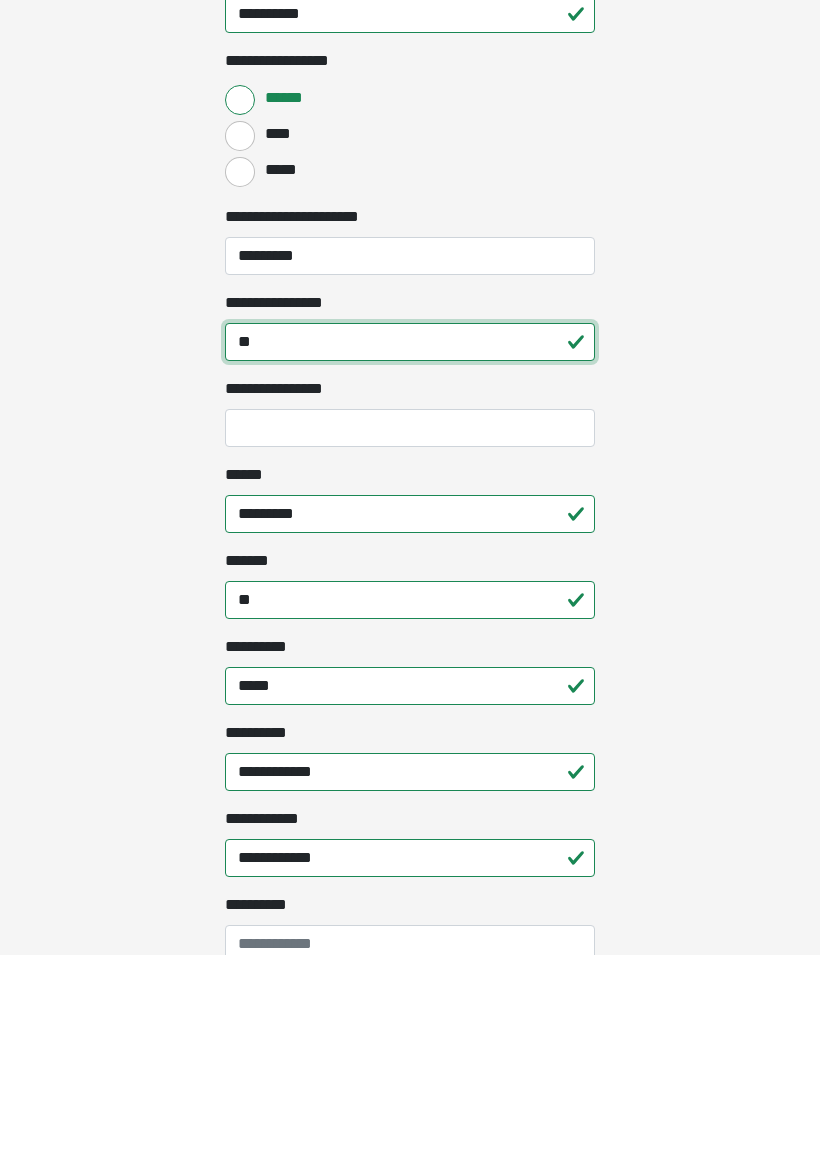 type on "*" 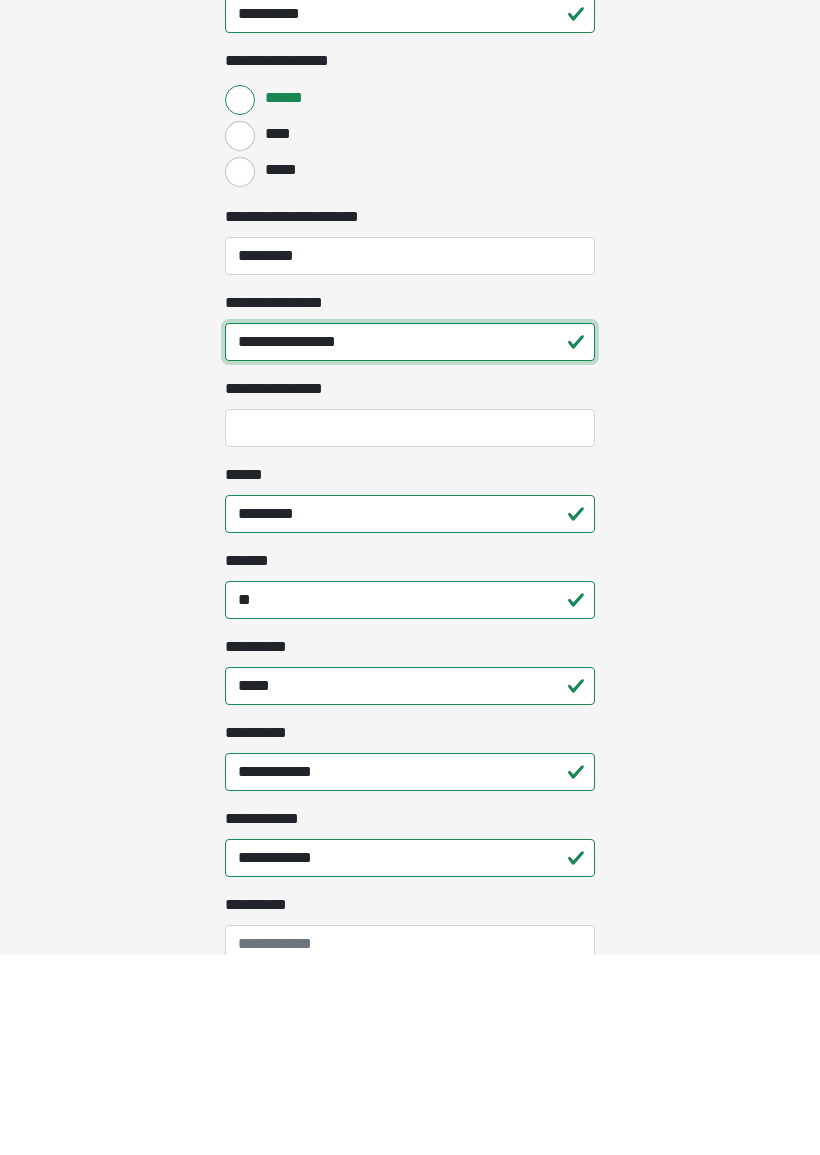 click on "**********" at bounding box center (410, 542) 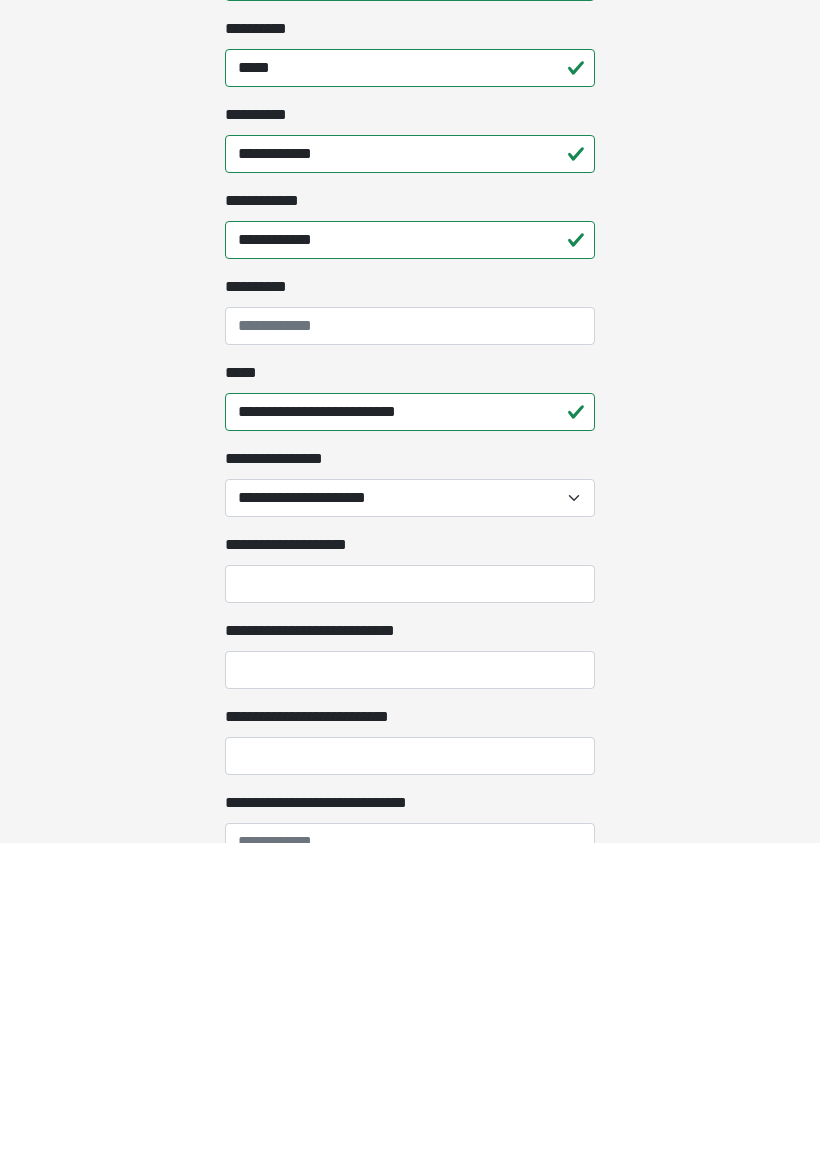 type on "**********" 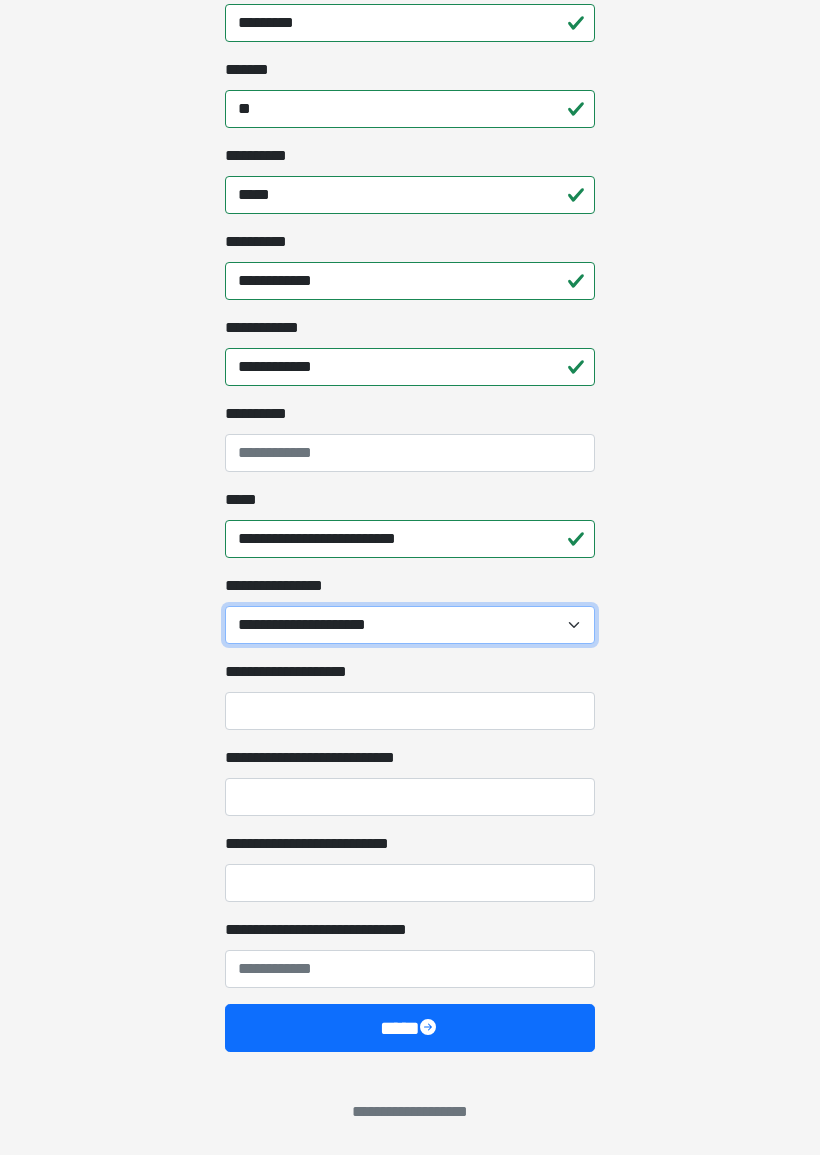 click on "**********" at bounding box center (410, 625) 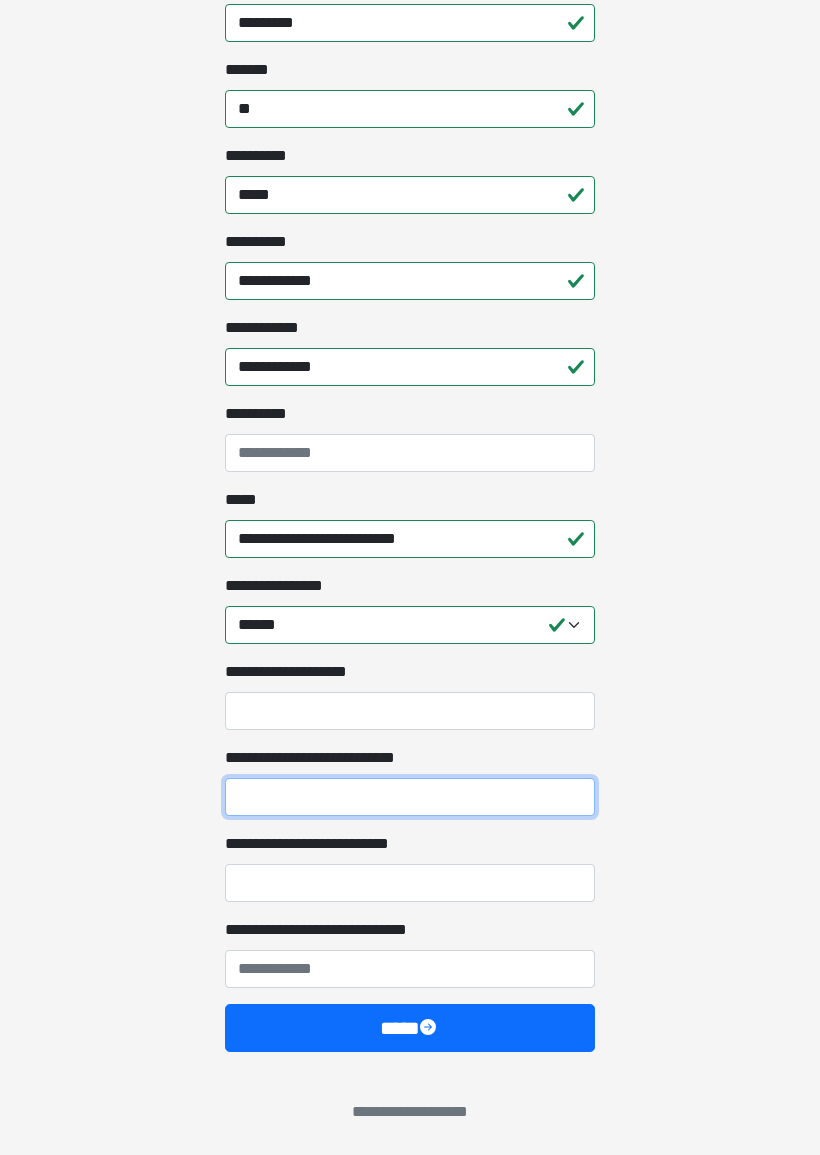 click on "**********" at bounding box center (410, 797) 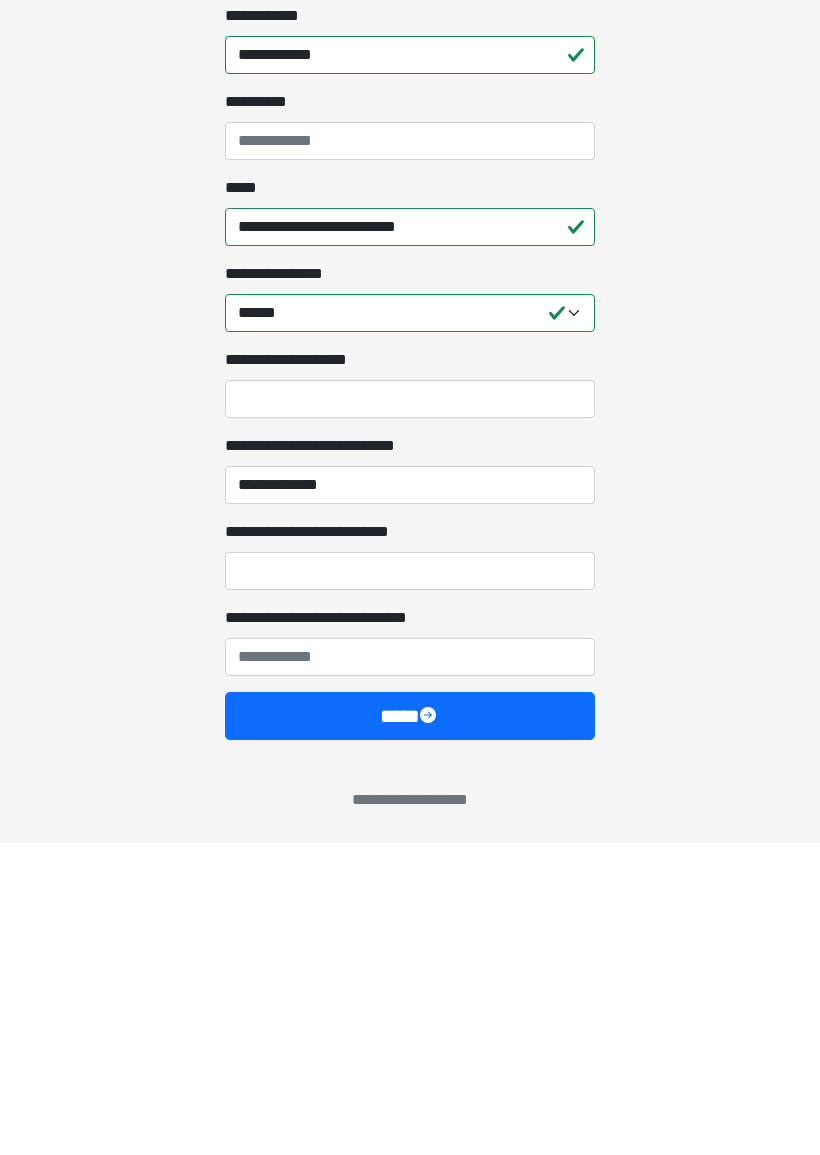click on "**********" at bounding box center (410, 883) 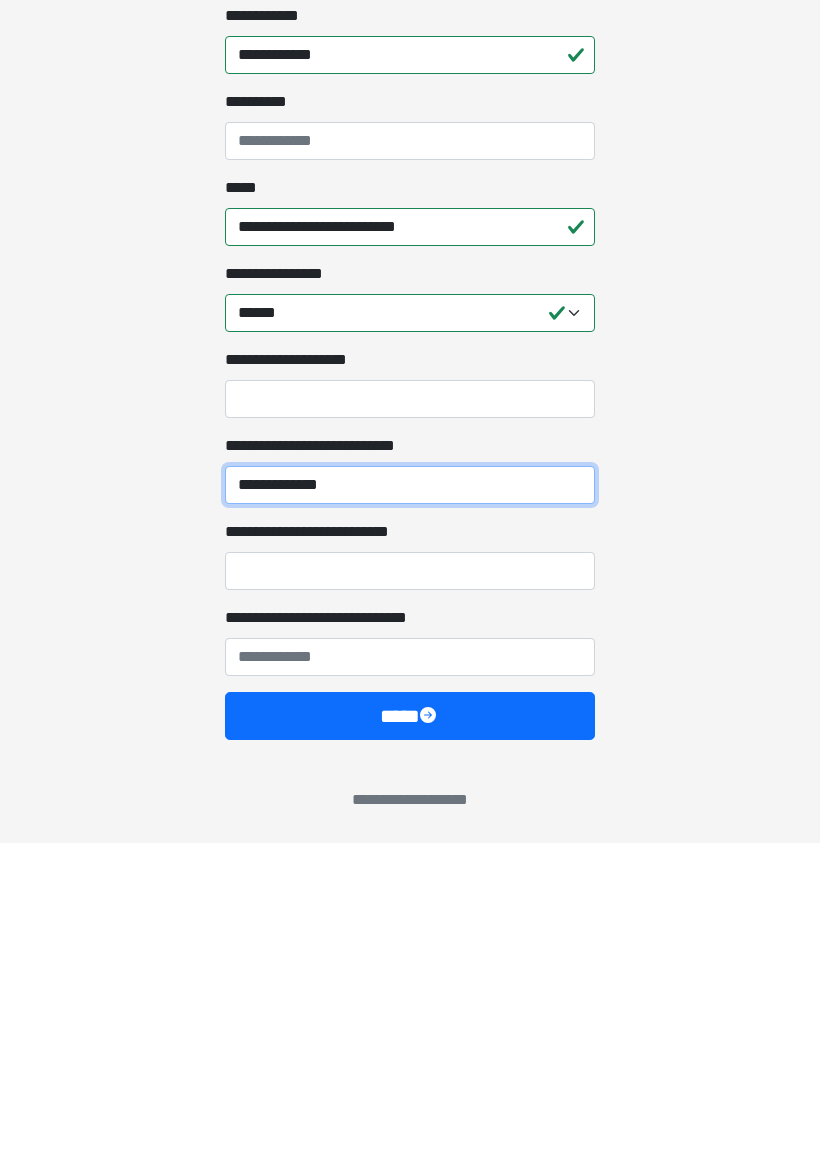 click on "**********" at bounding box center [410, 797] 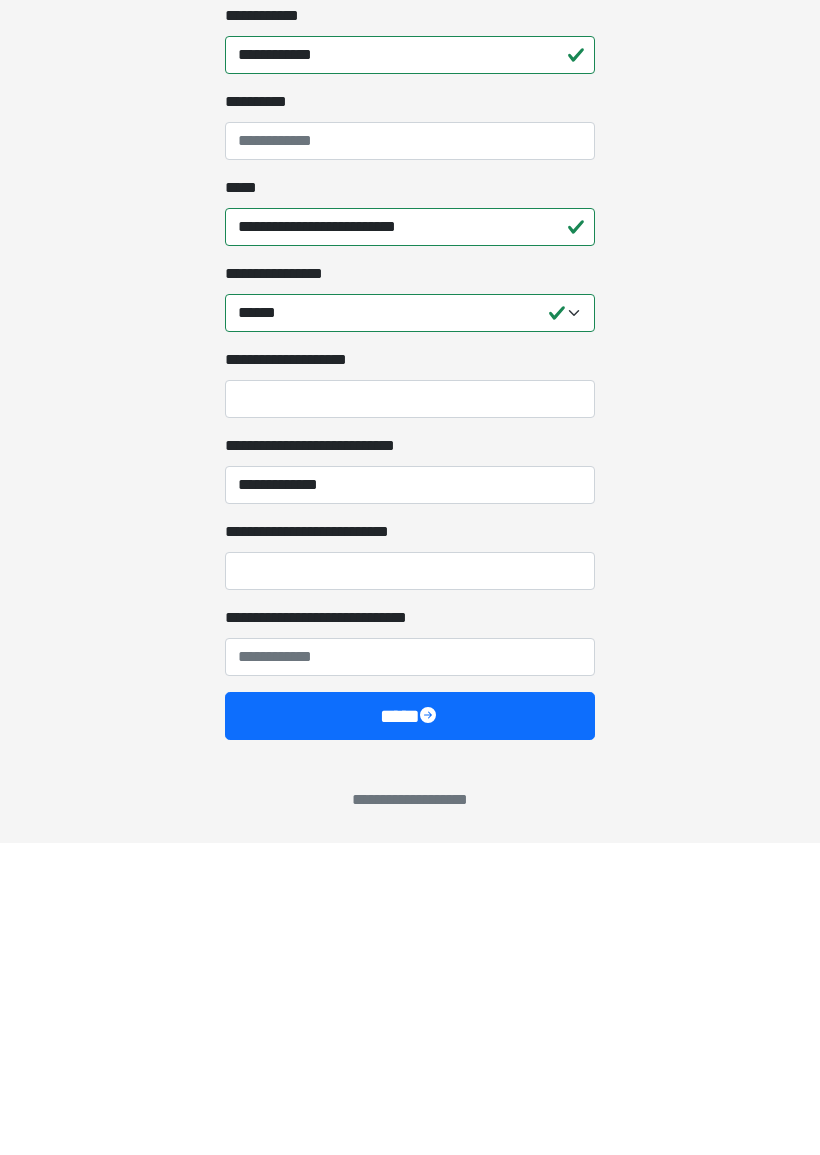 click on "**********" at bounding box center [410, -757] 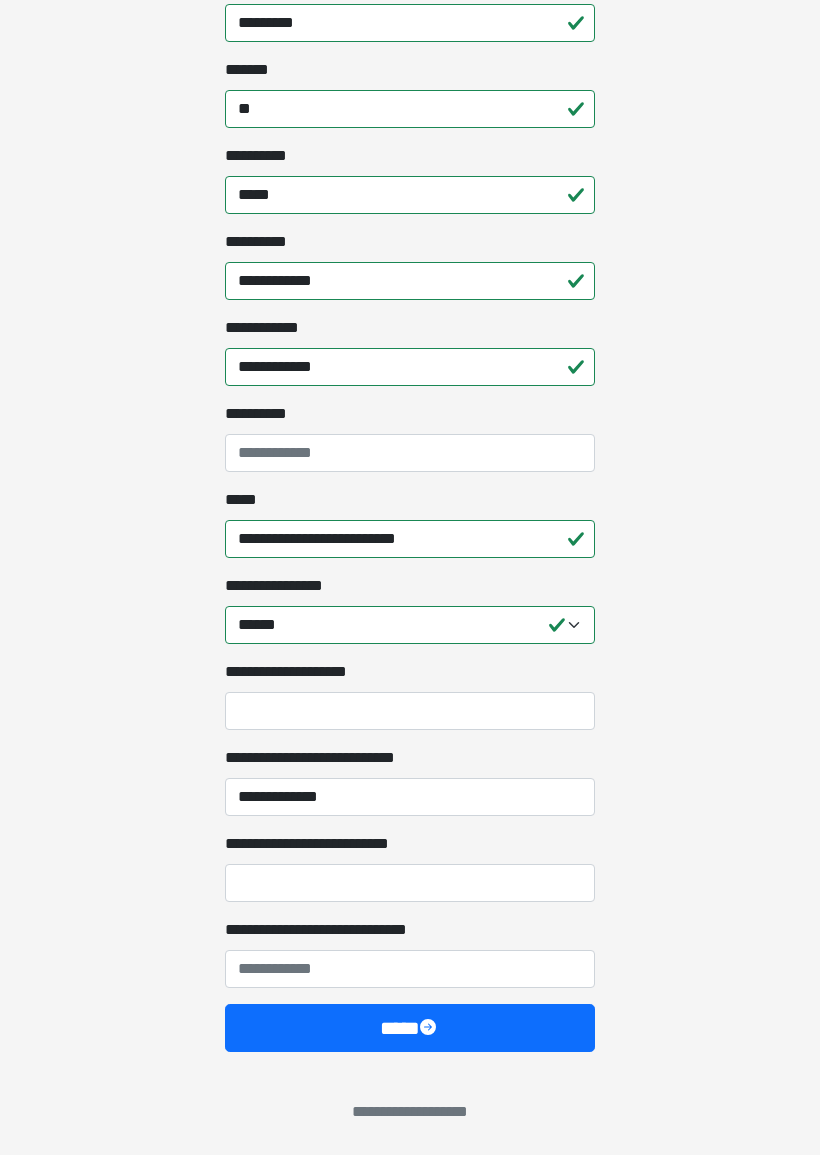 click on "**********" at bounding box center [410, 797] 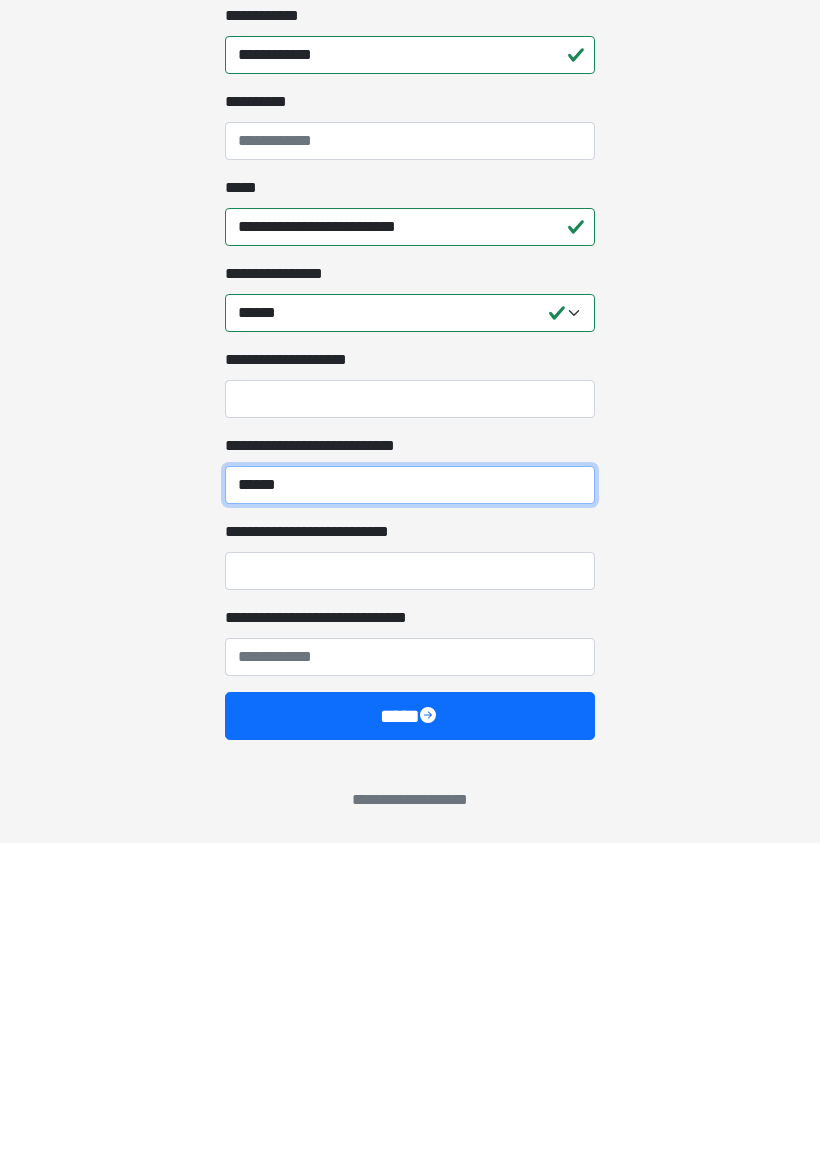 type on "*****" 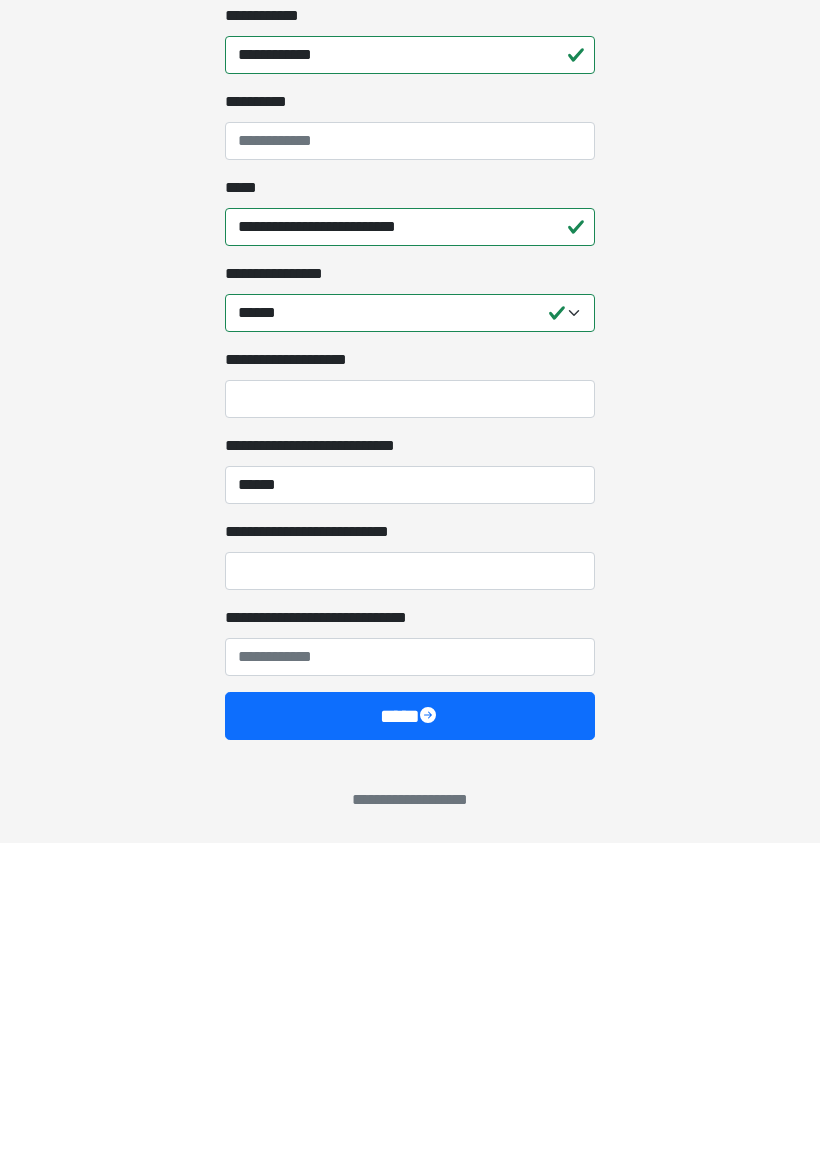click on "**********" at bounding box center [410, 883] 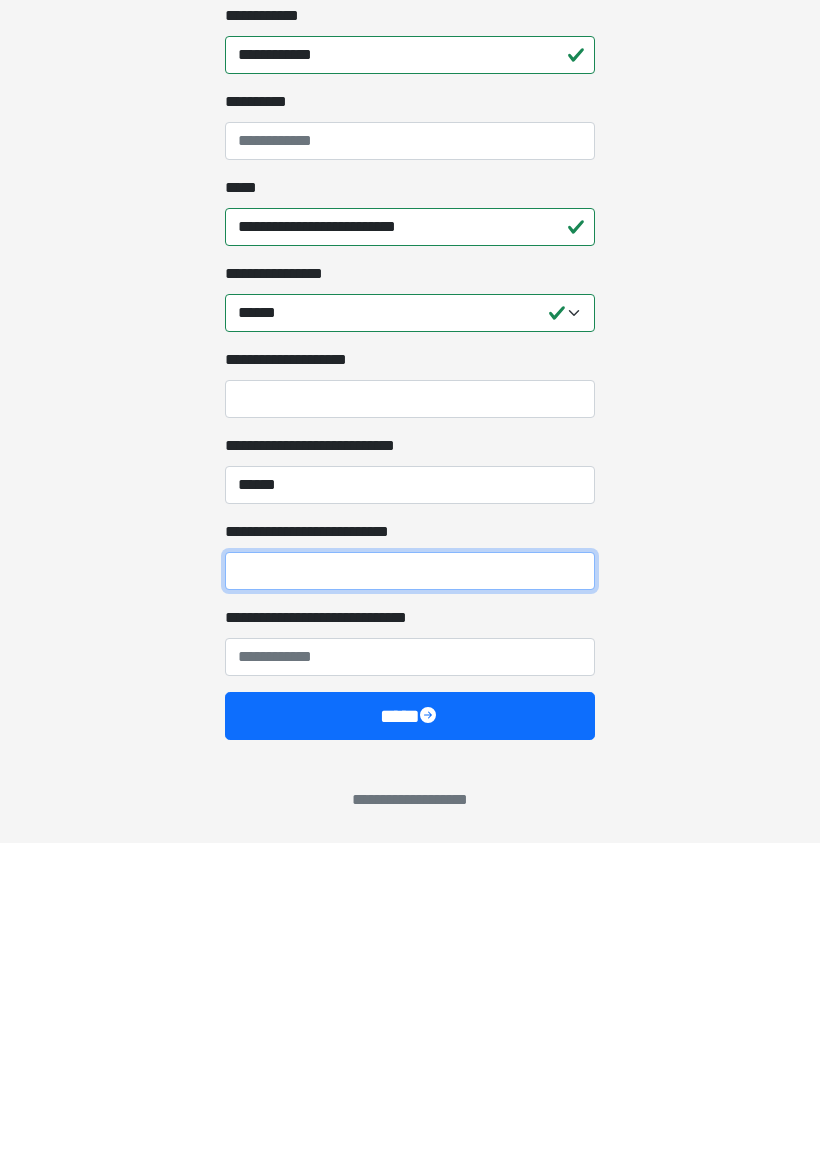 click on "**********" at bounding box center [410, 883] 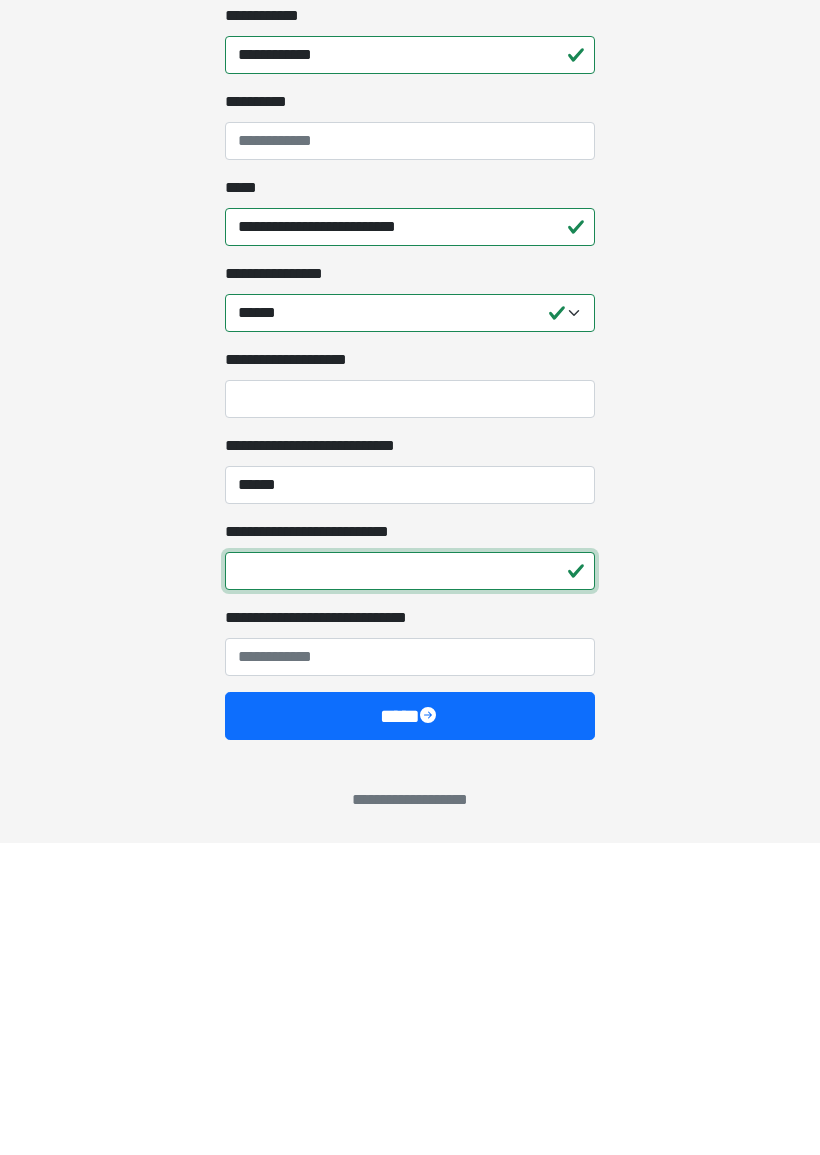 click on "**********" at bounding box center (410, 883) 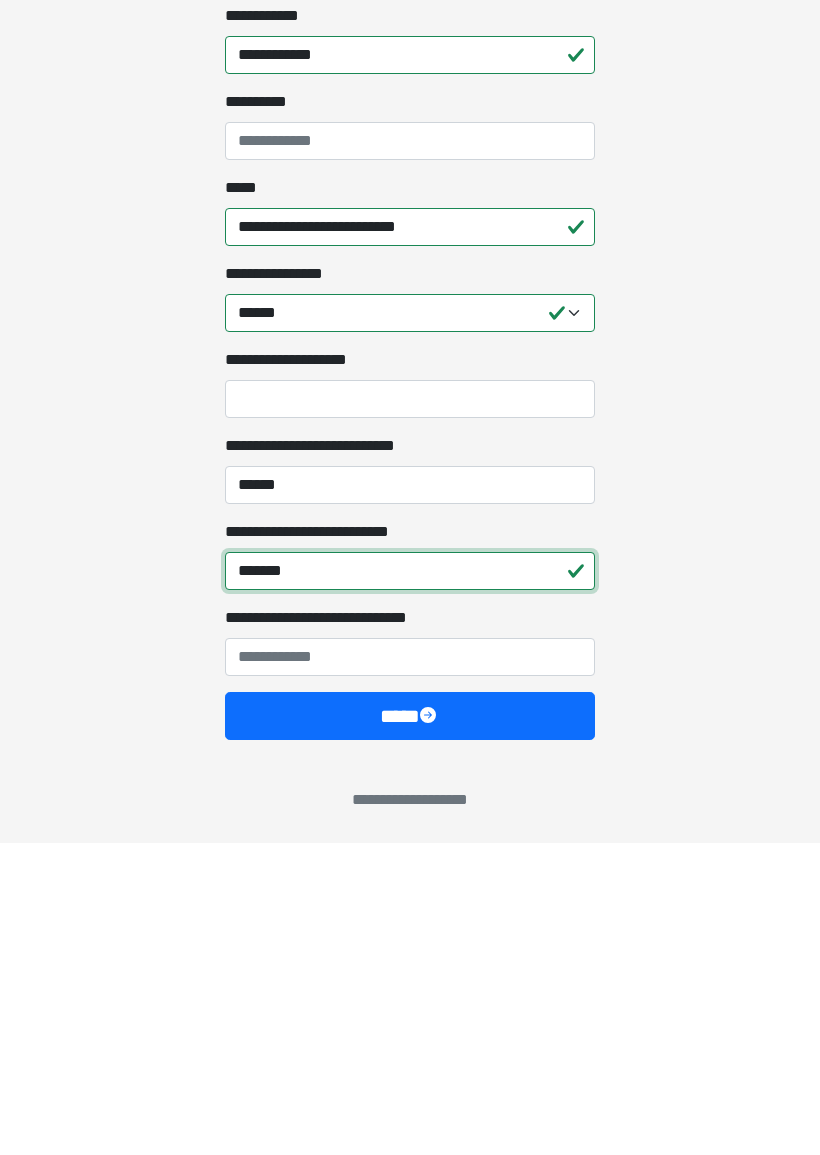 type on "*******" 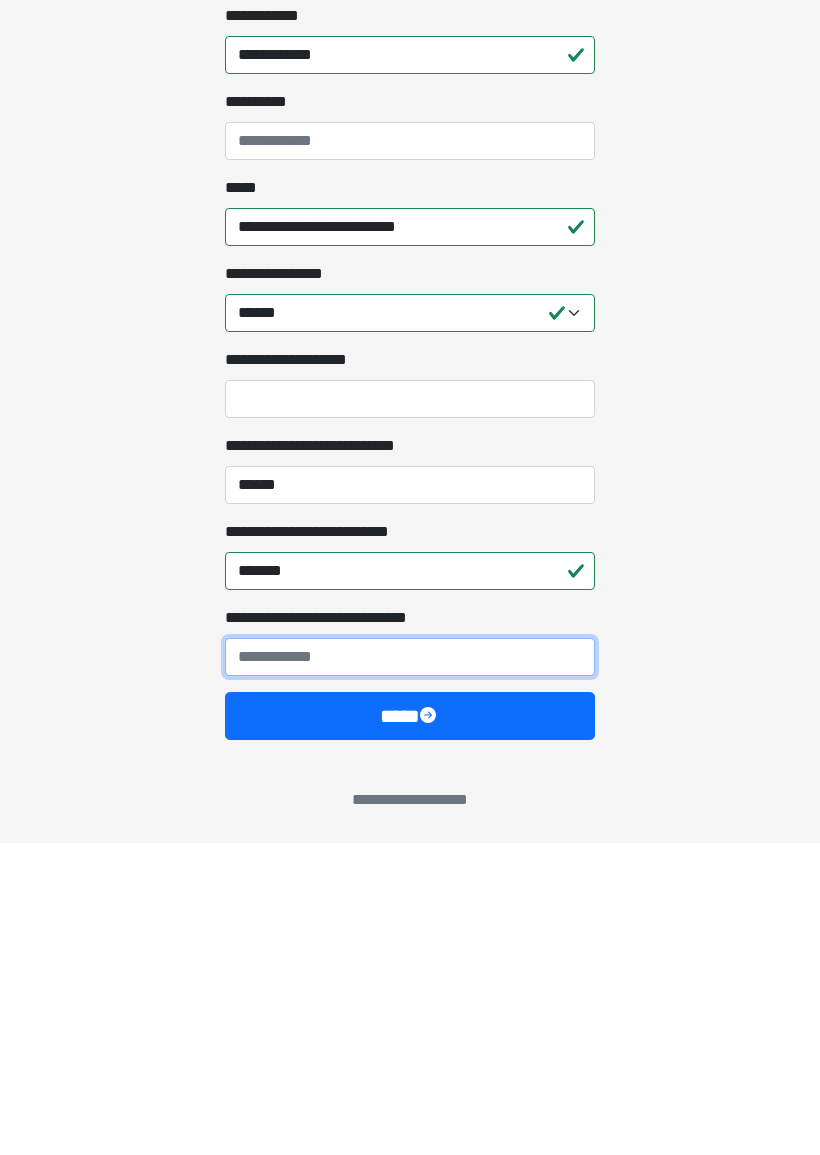 click on "**********" at bounding box center (410, 969) 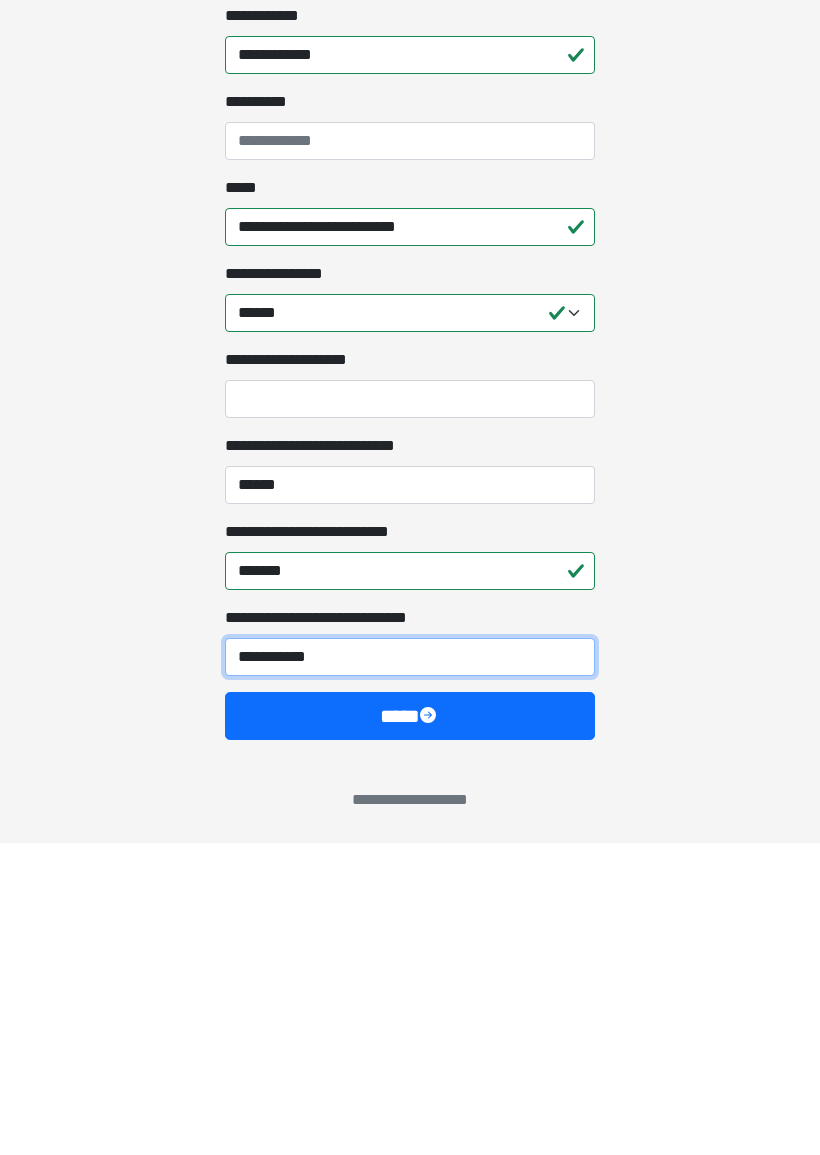 type on "**********" 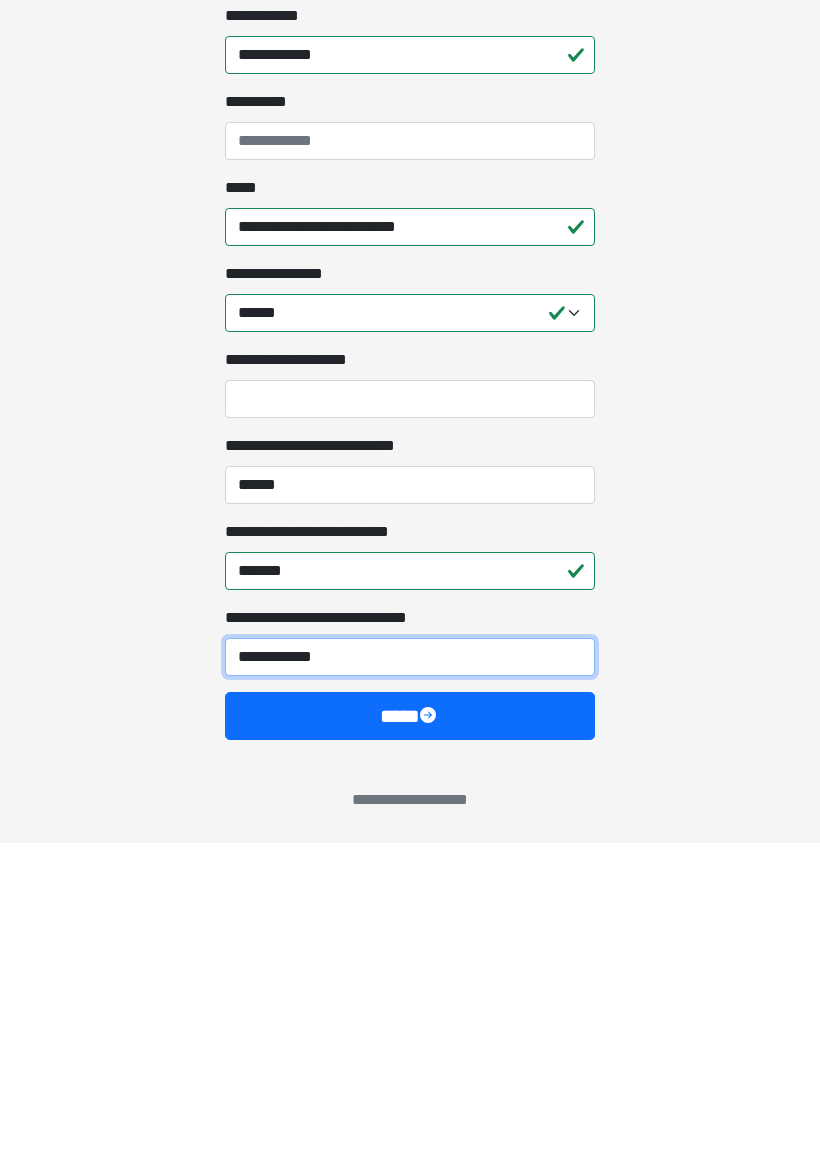 click on "**********" at bounding box center [410, 969] 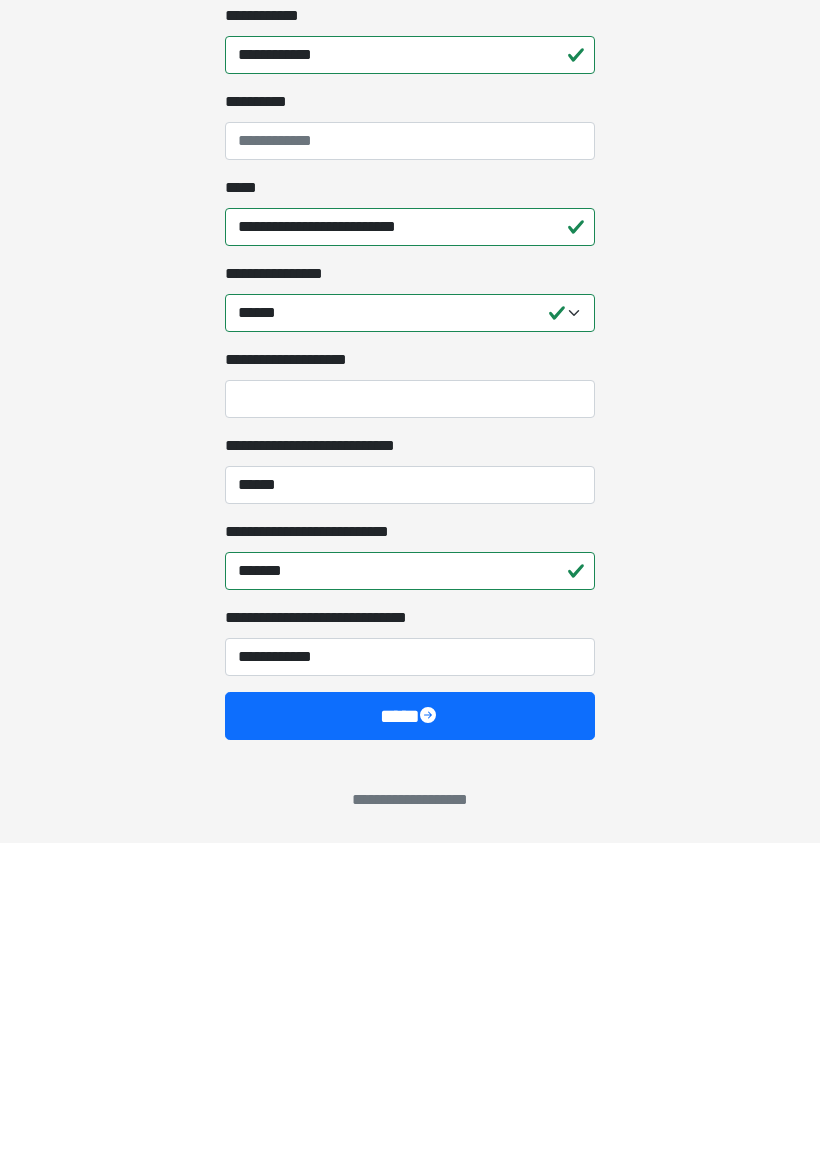 click on "****" at bounding box center (410, 1028) 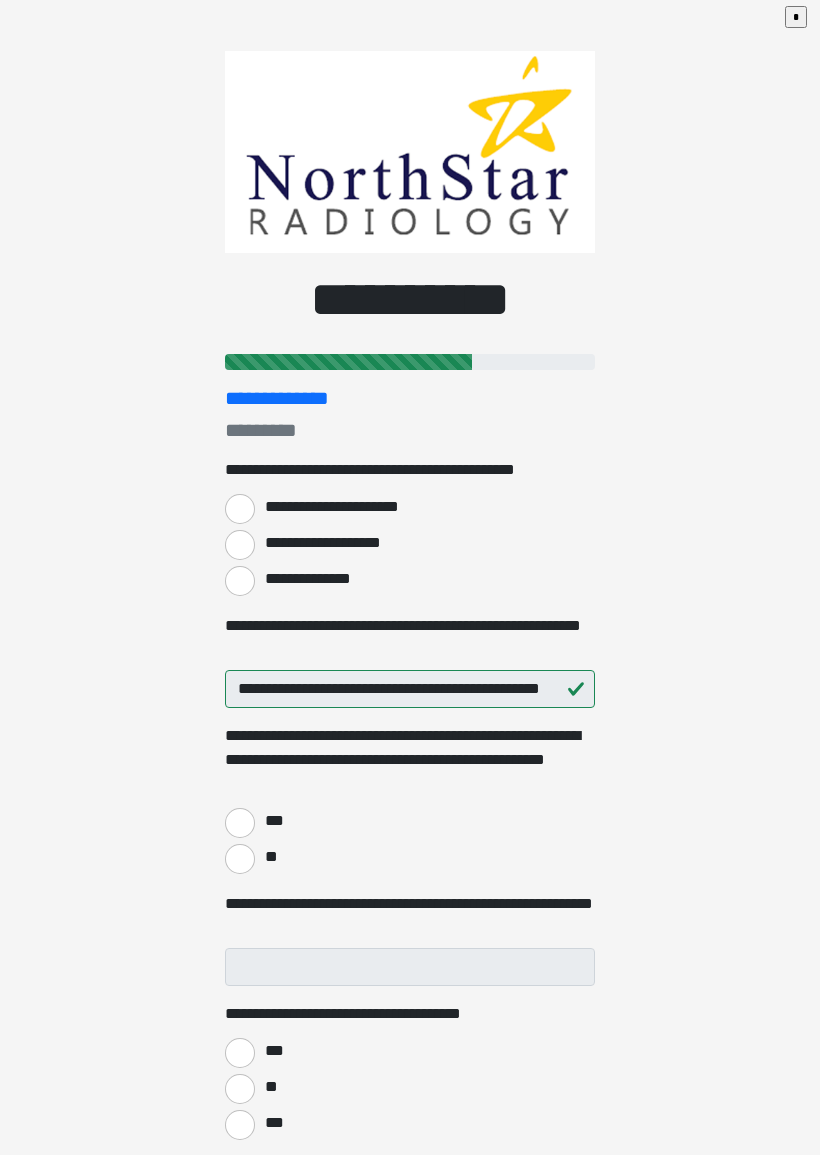 scroll, scrollTop: 0, scrollLeft: 0, axis: both 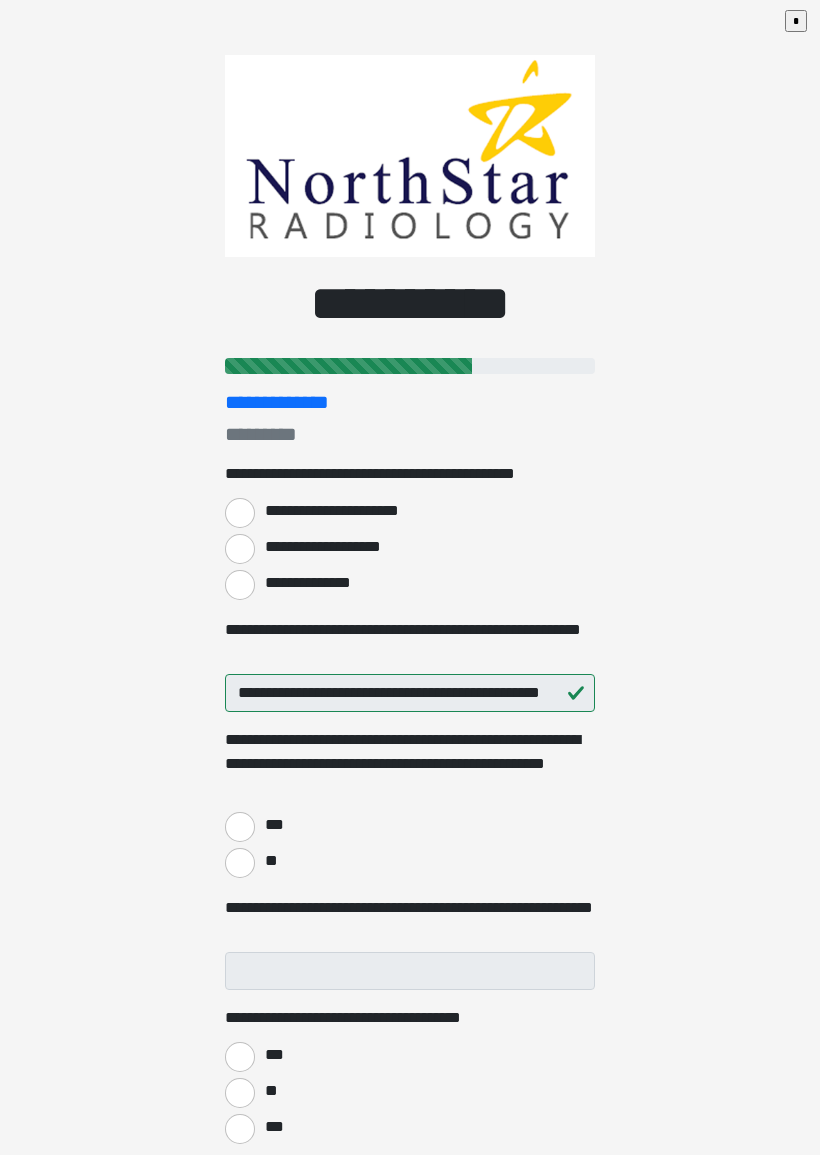 click on "**********" at bounding box center (240, 585) 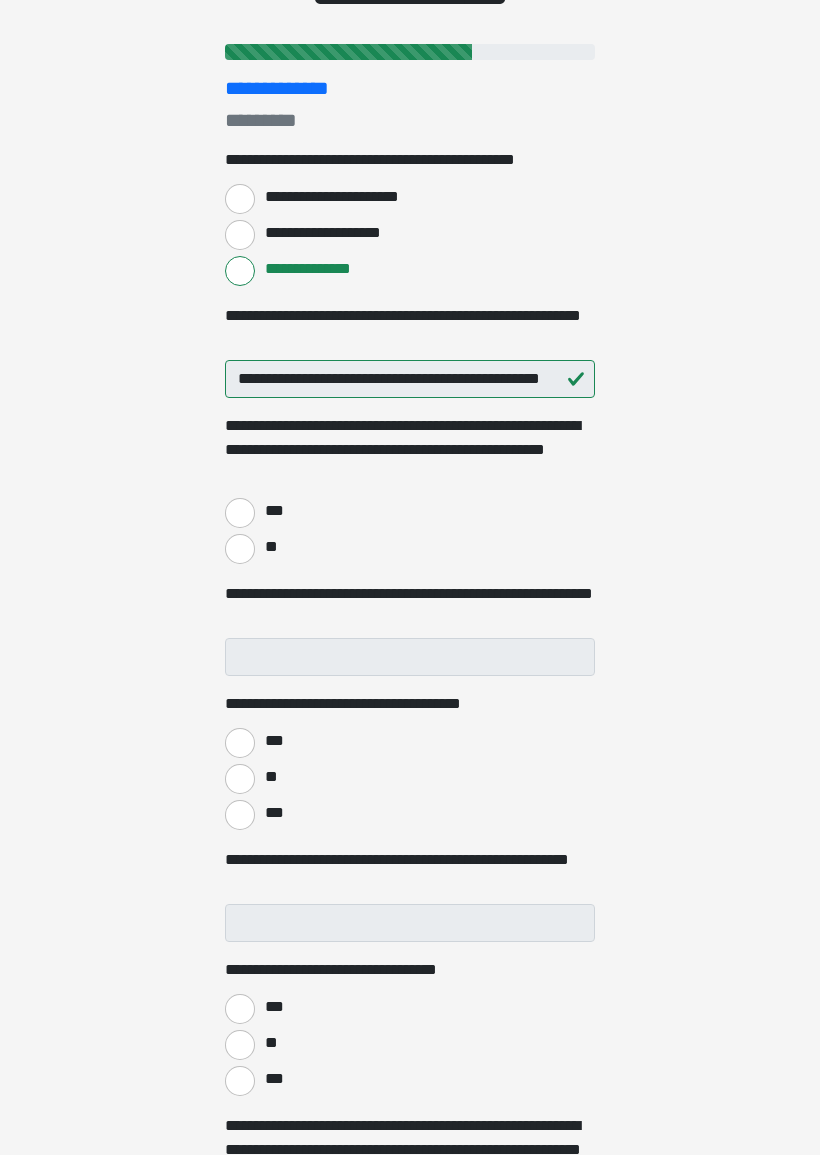 scroll, scrollTop: 378, scrollLeft: 0, axis: vertical 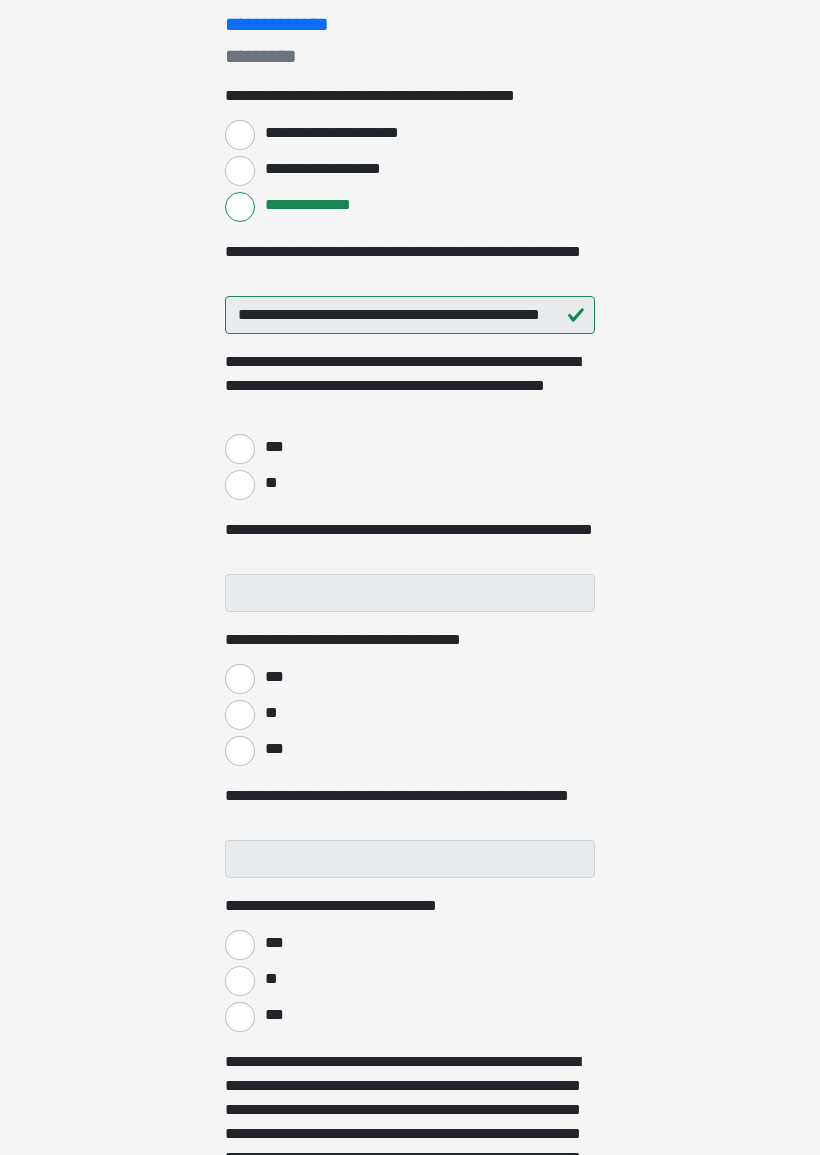 click on "**" at bounding box center (240, 485) 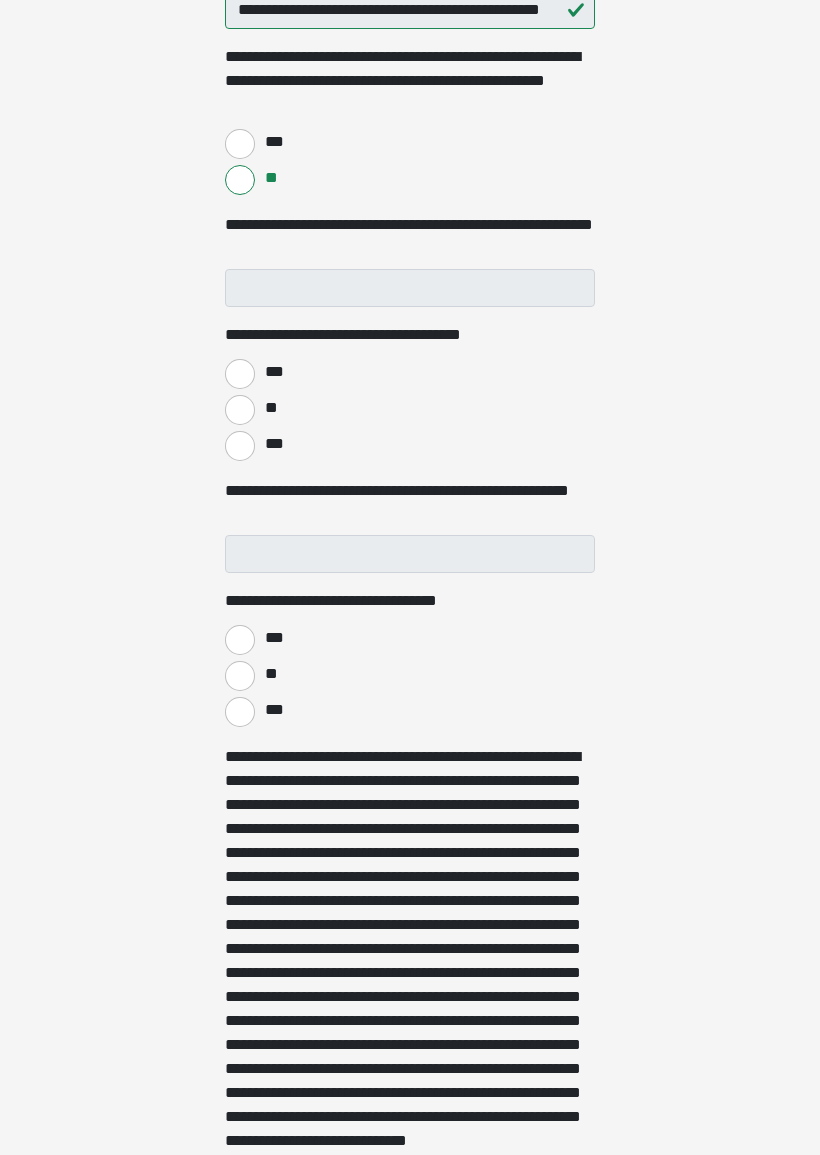 scroll, scrollTop: 684, scrollLeft: 0, axis: vertical 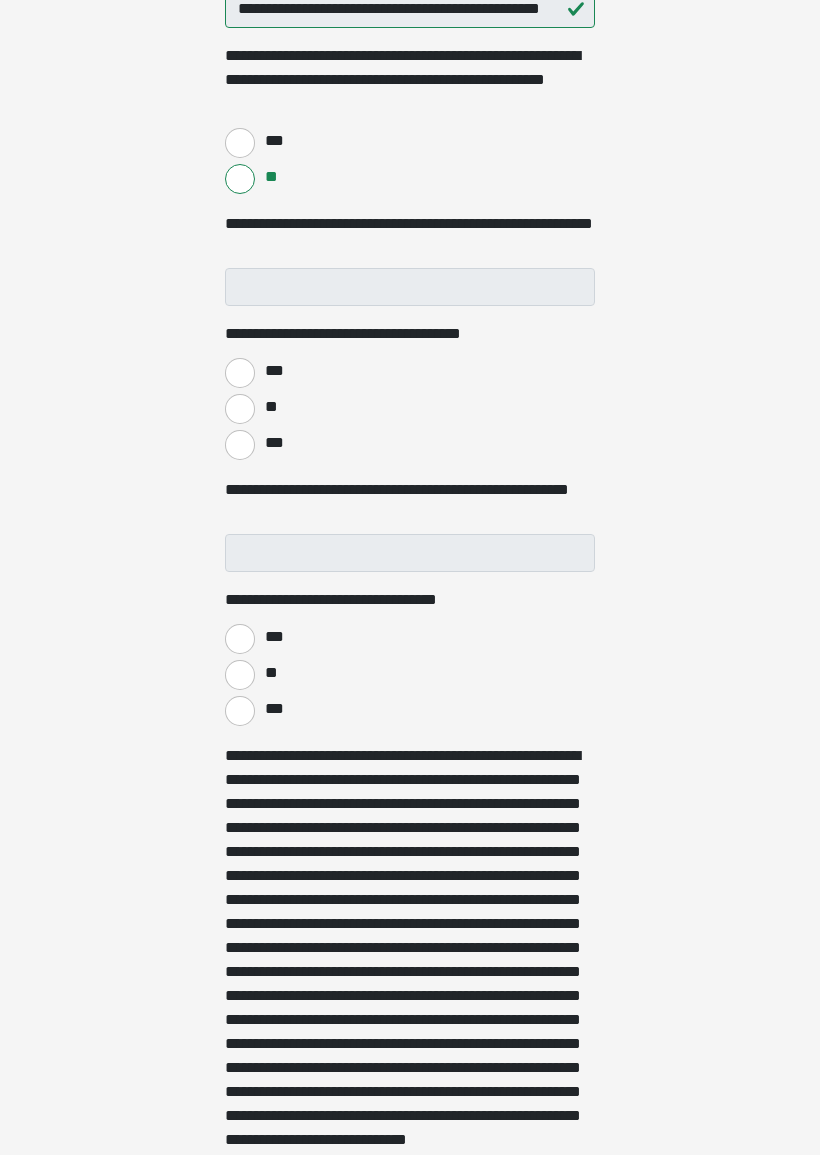 click on "***" at bounding box center [240, 445] 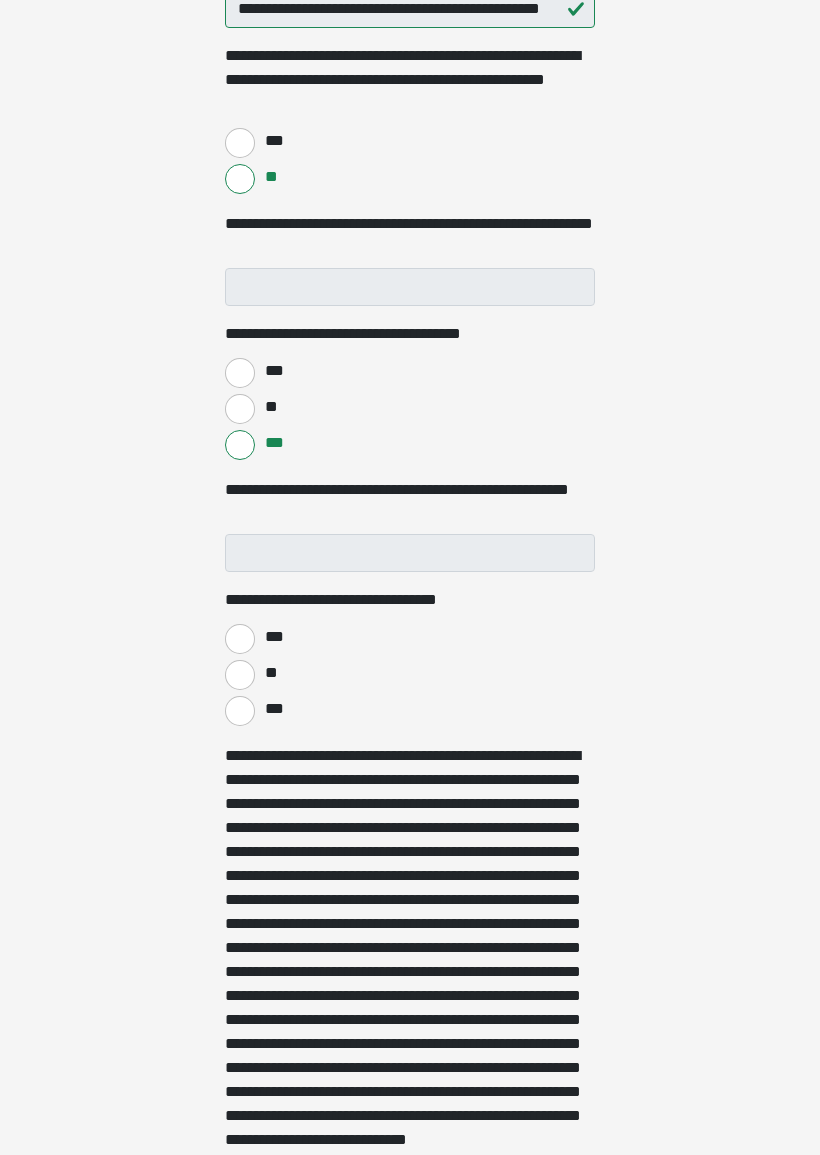 click on "***" at bounding box center (240, 711) 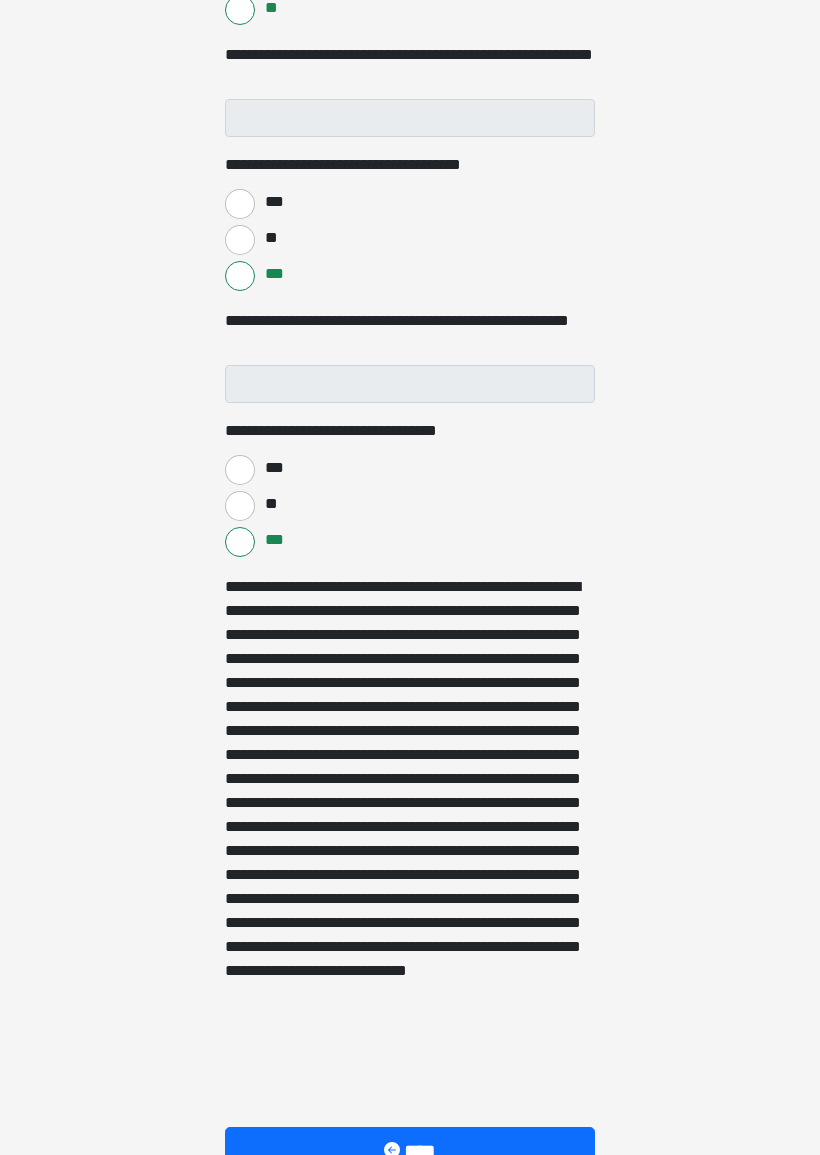 scroll, scrollTop: 1032, scrollLeft: 0, axis: vertical 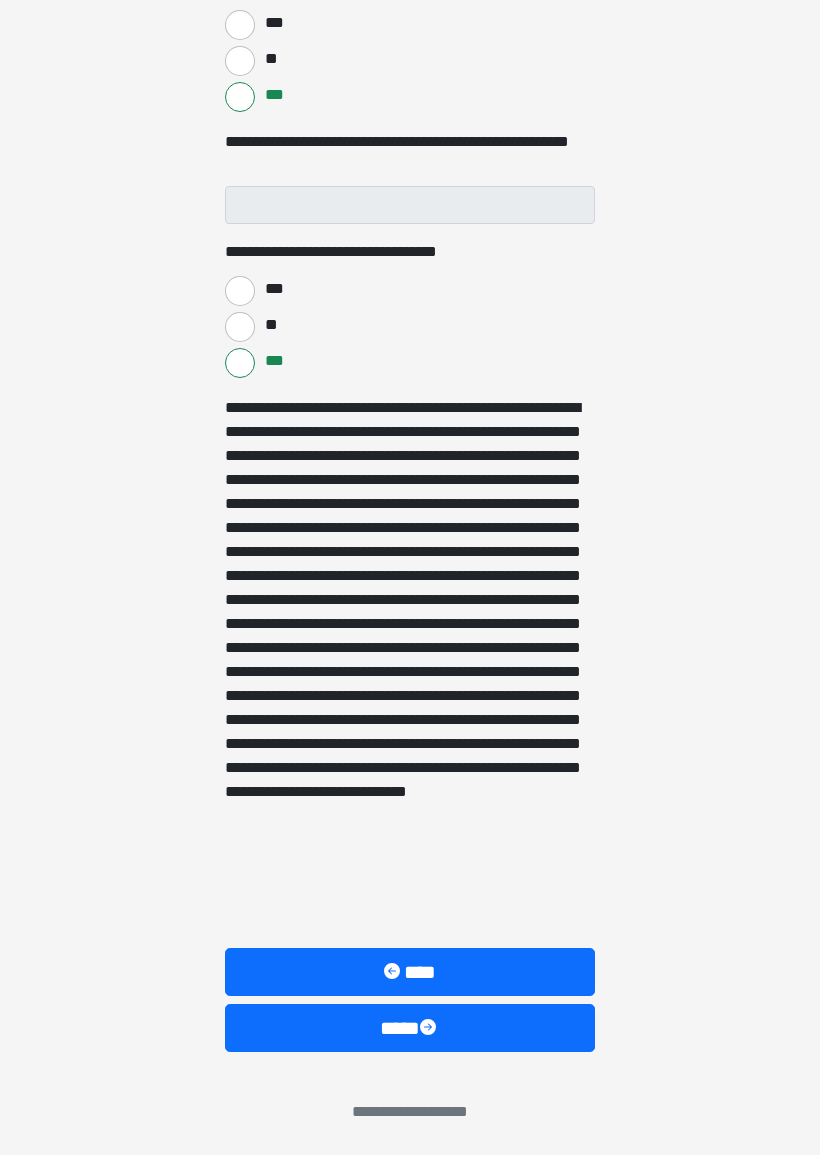 click on "****" at bounding box center [410, 1028] 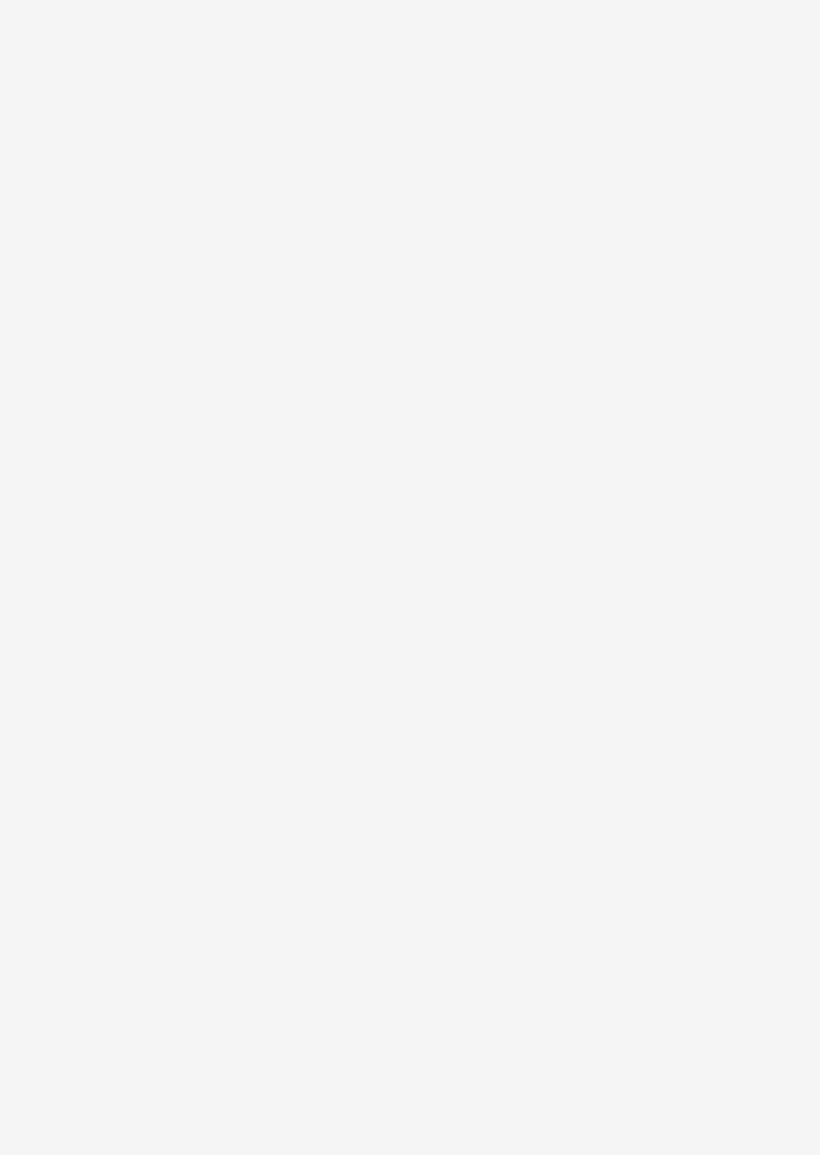 scroll, scrollTop: 0, scrollLeft: 0, axis: both 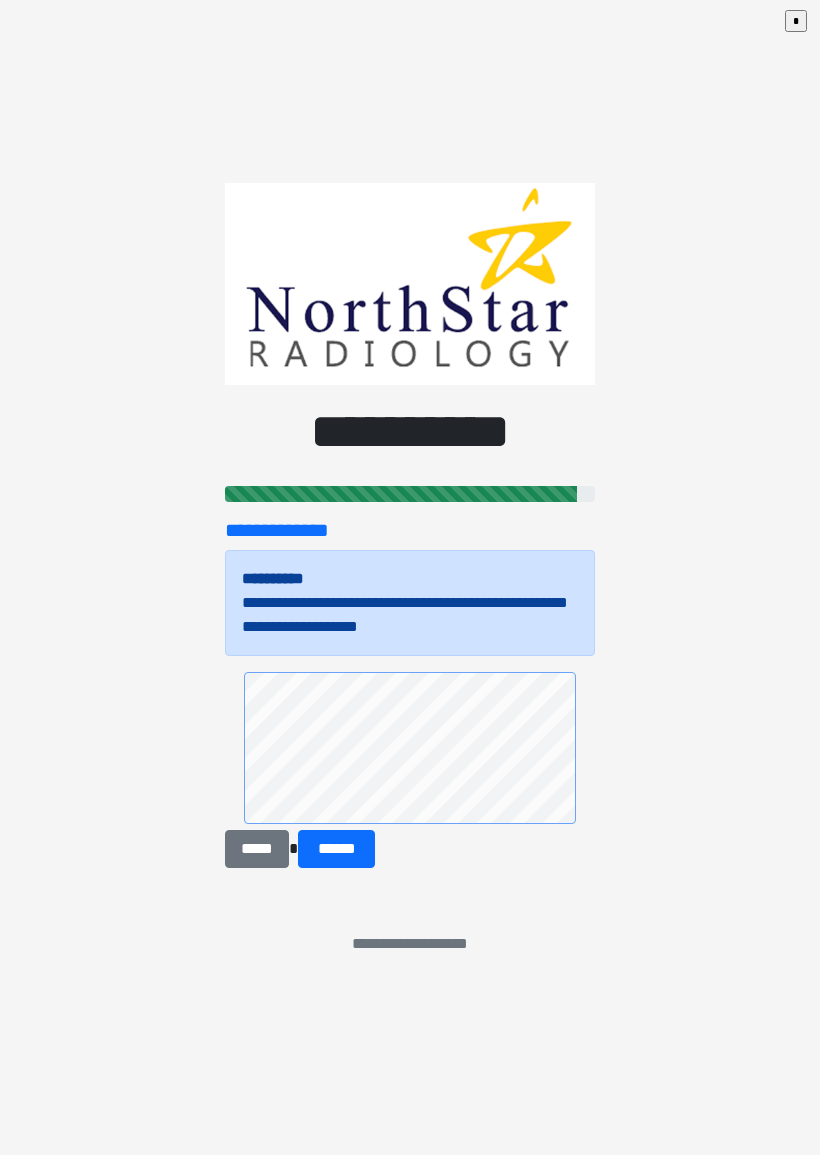 click on "*****" at bounding box center (257, 849) 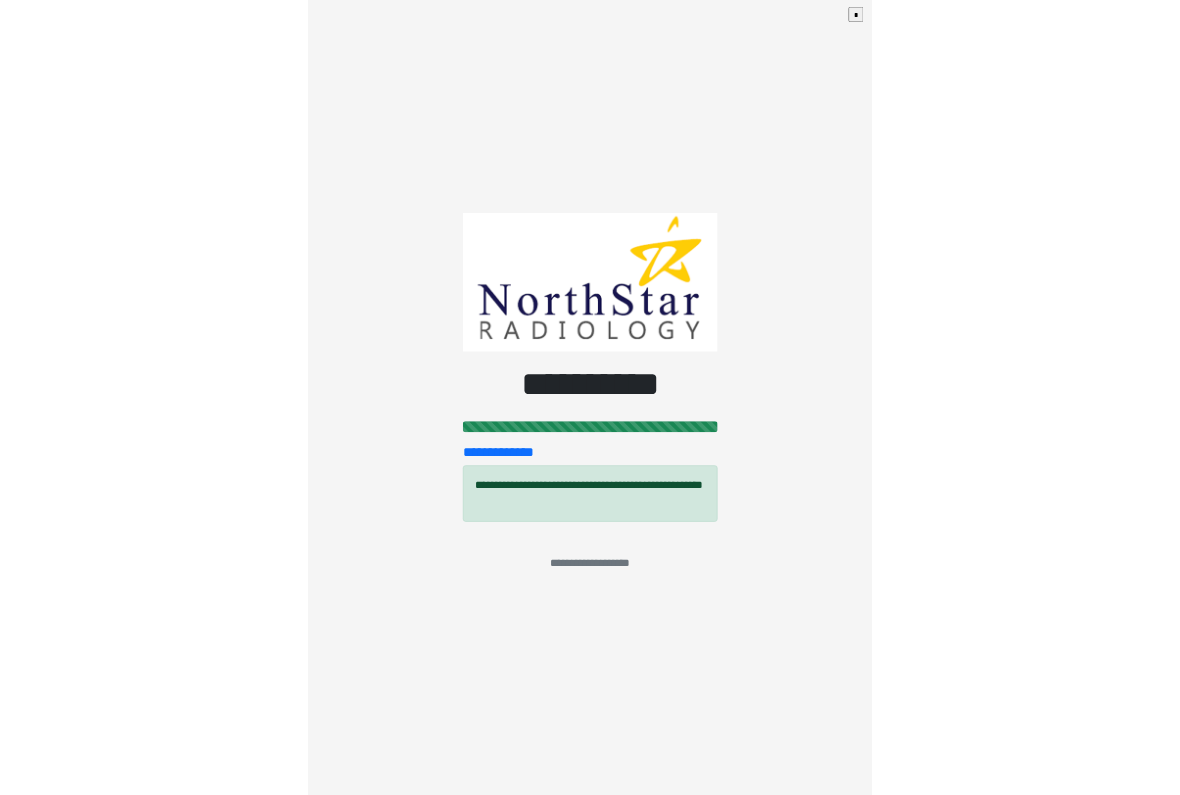 scroll, scrollTop: 0, scrollLeft: 0, axis: both 